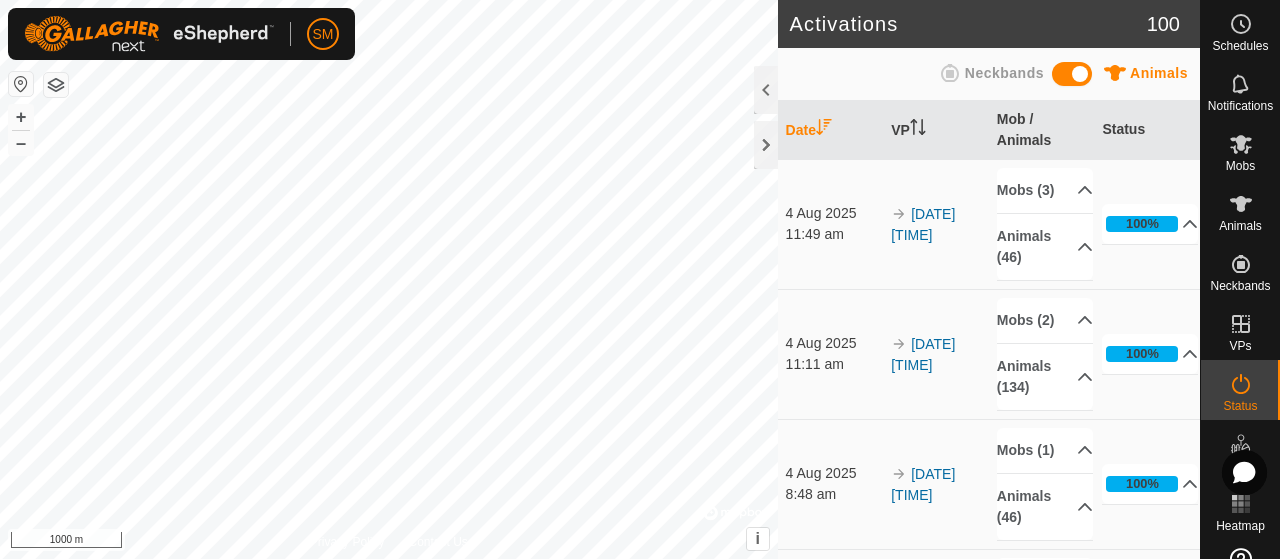 scroll, scrollTop: 0, scrollLeft: 0, axis: both 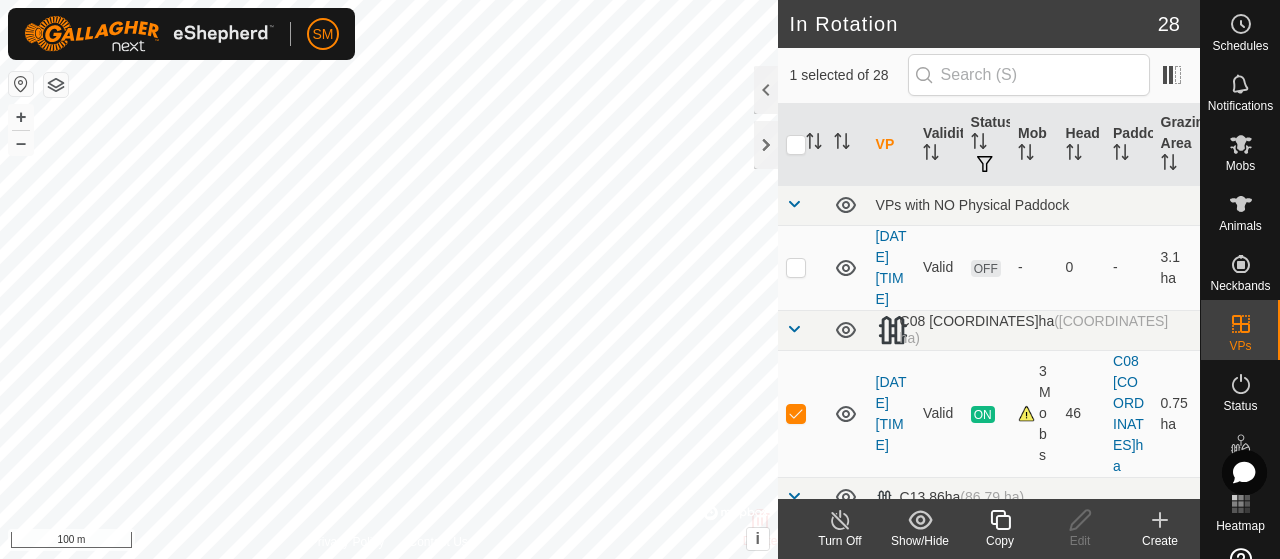 click on "Copy" 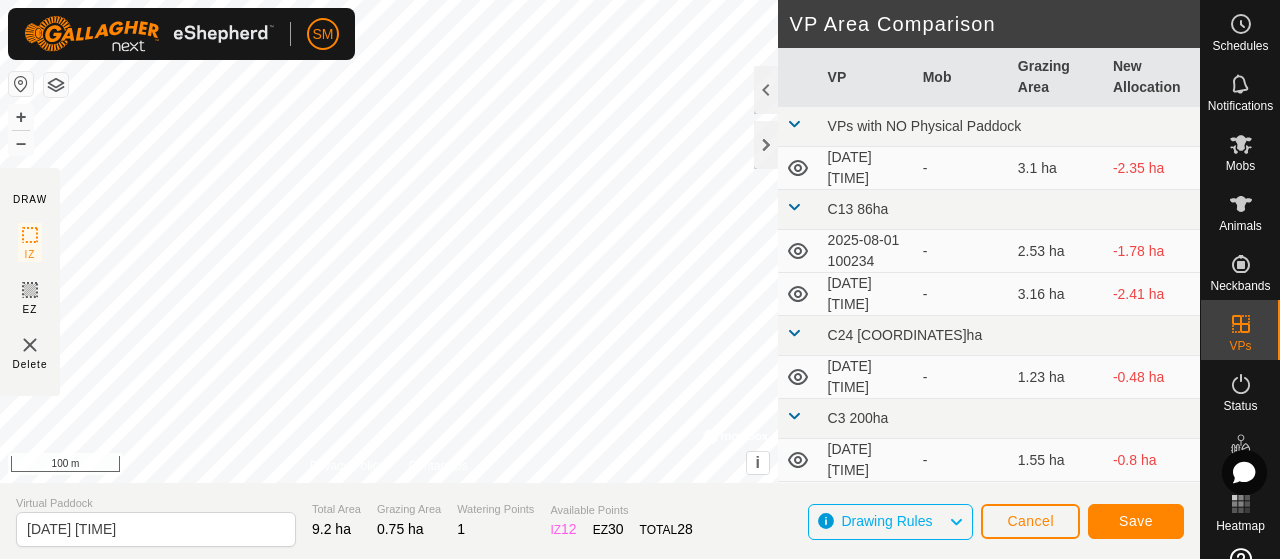 click on "DRAW IZ EZ Delete Privacy Policy Contact Us + – ⇧ i ©  Mapbox , ©  OpenStreetMap ,  Improve this map 100 m VP Area Comparison     VP   Mob   Grazing Area   New Allocation  VPs with NO Physical Paddock  [DATE] [TIME]  -  [COORDINATES] ha  -[COORDINATES] ha C13 [COORDINATES]ha  [DATE] [TIME]  -  [COORDINATES] ha  -[COORDINATES] ha  [DATE] [TIME]  -  [COORDINATES] ha  -[COORDINATES] ha C24 [COORDINATES]ha  [DATE] [TIME]  -  [COORDINATES] ha  -[COORDINATES] ha C3 [COORDINATES]ha  [DATE] [TIME]  -  [COORDINATES] ha  -[COORDINATES] ha  [DATE] [TIME]  -  [COORDINATES] ha  -[COORDINATES] ha Feedlot 32 [COORDINATES]ha  [DATE] [TIME]  -  [COORDINATES] ha  -[COORDINATES] ha K11 [COORDINATES]ha  [DATE] [TIME]  -  [COORDINATES] ha  -[COORDINATES] ha  [DATE] [TIME]  -  [COORDINATES] ha  -[COORDINATES] ha  [DATE] [TIME]  -  [COORDINATES] ha  -[COORDINATES] ha  [DATE] [TIME]  -  [COORDINATES] ha  -[COORDINATES] ha  [DATE] [TIME]  -  [COORDINATES] ha  -[COORDINATES] ha  [DATE] [TIME]  -  [COORDINATES] ha  -[COORDINATES] ha  [DATE] [TIME]  -  [COORDINATES] ha  -[COORDINATES] ha  [DATE] [TIME]  -  [COORDINATES] ha  -[COORDINATES] ha  [DATE] [TIME]  -  [COORDINATES] ha  -[COORDINATES] ha  [DATE] [TIME]  -  [COORDINATES] ha  -[COORDINATES] ha -  [COORDINATES] ha" 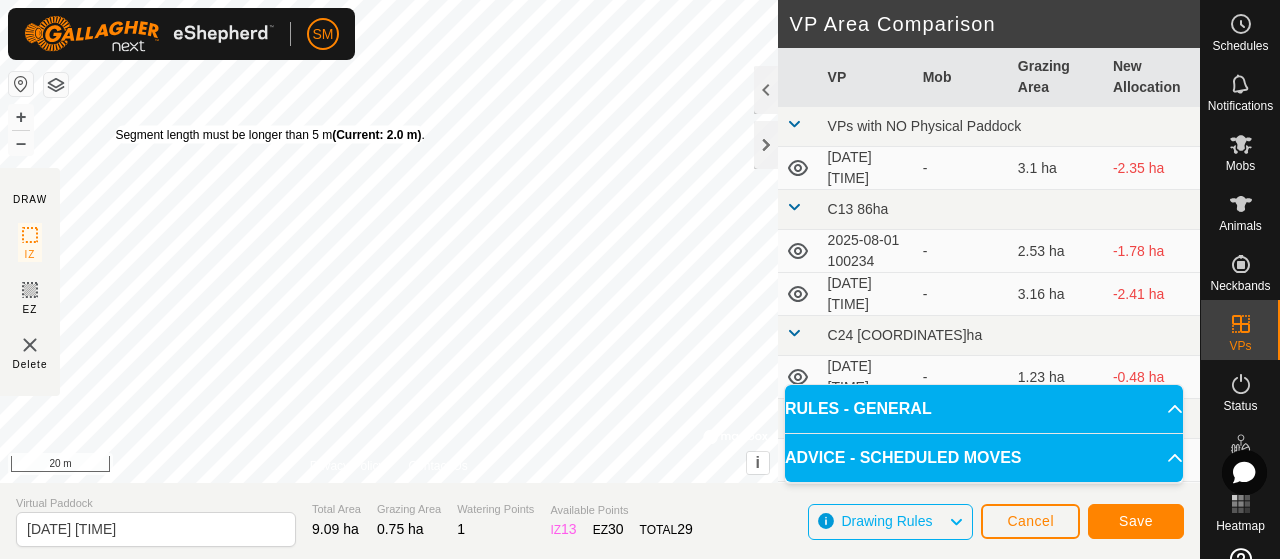 click on "Segment length must be longer than 5 m  (Current: 2.0 m) ." at bounding box center [269, 135] 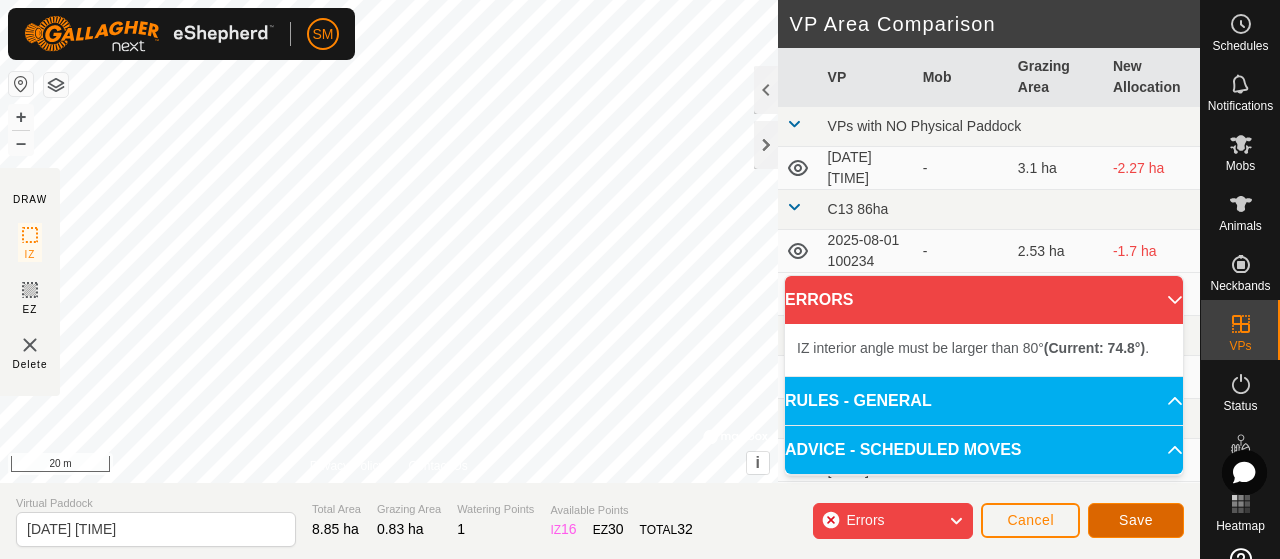 click on "Save" 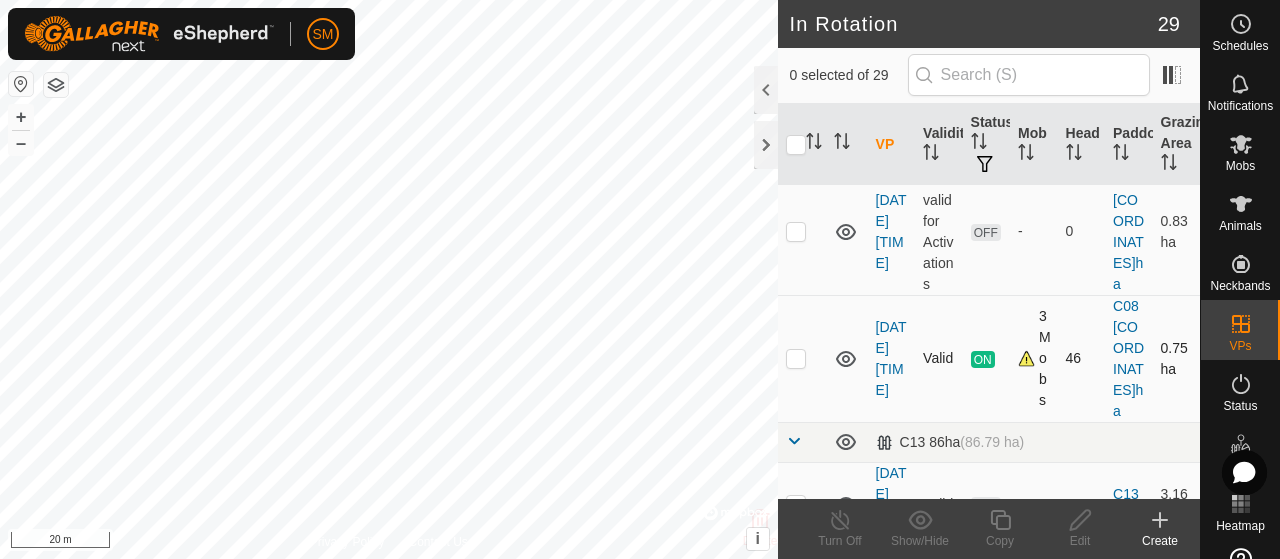 scroll, scrollTop: 228, scrollLeft: 0, axis: vertical 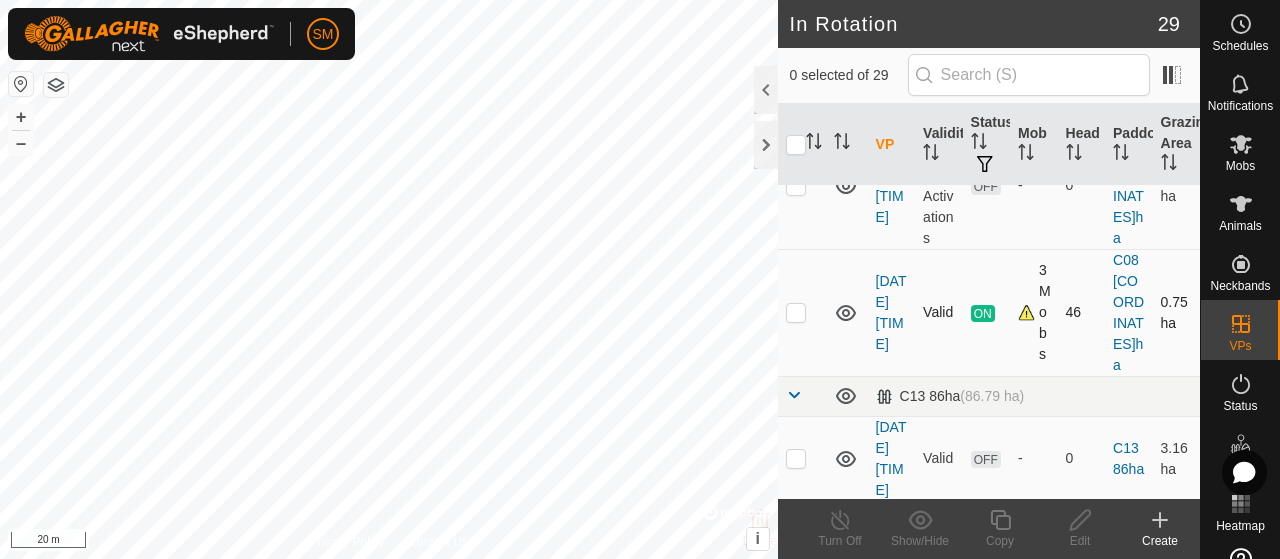 checkbox on "true" 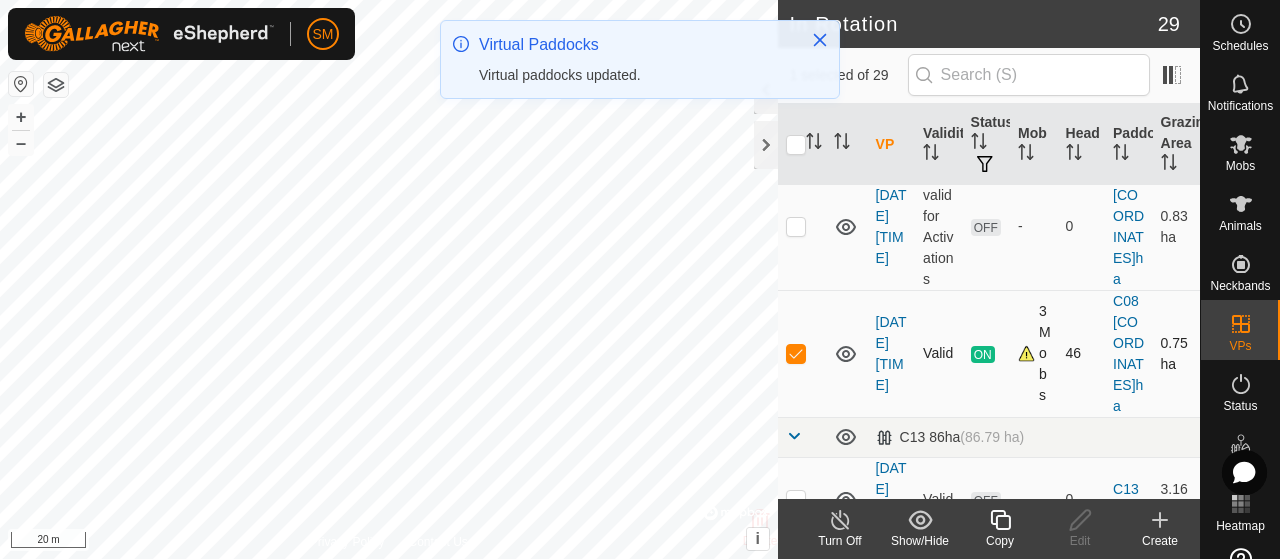 scroll, scrollTop: 186, scrollLeft: 0, axis: vertical 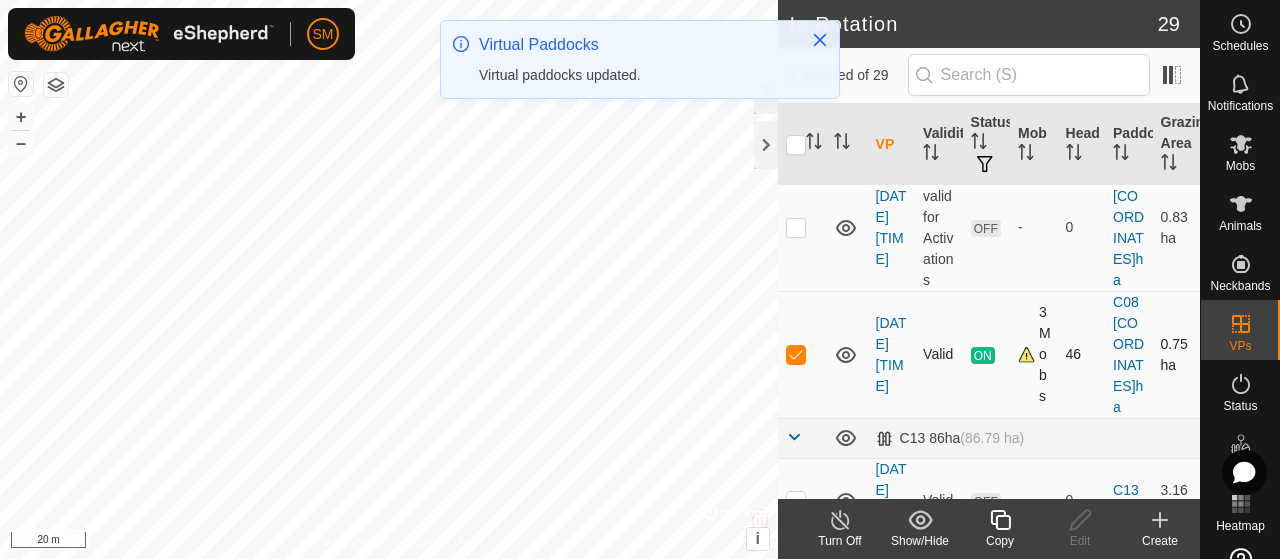 click at bounding box center [796, 354] 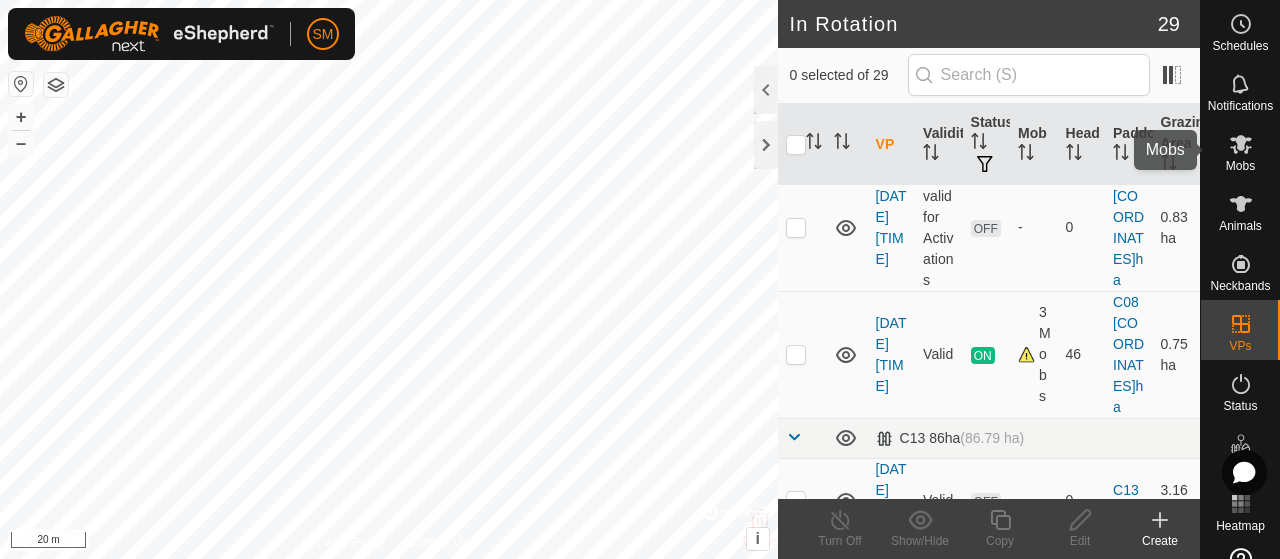 click 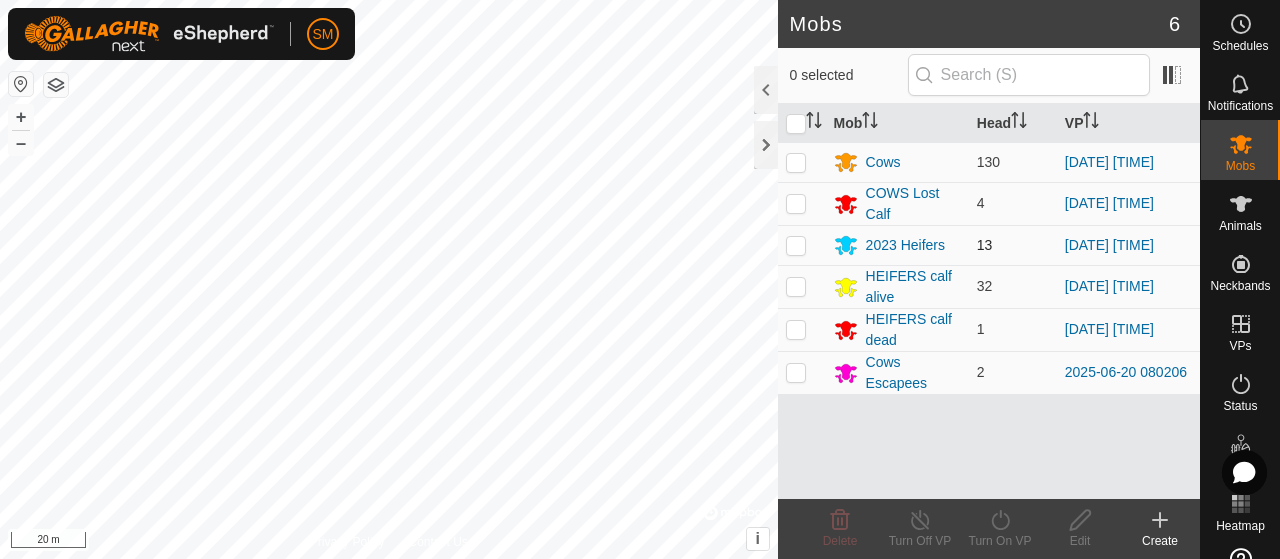 click at bounding box center (796, 245) 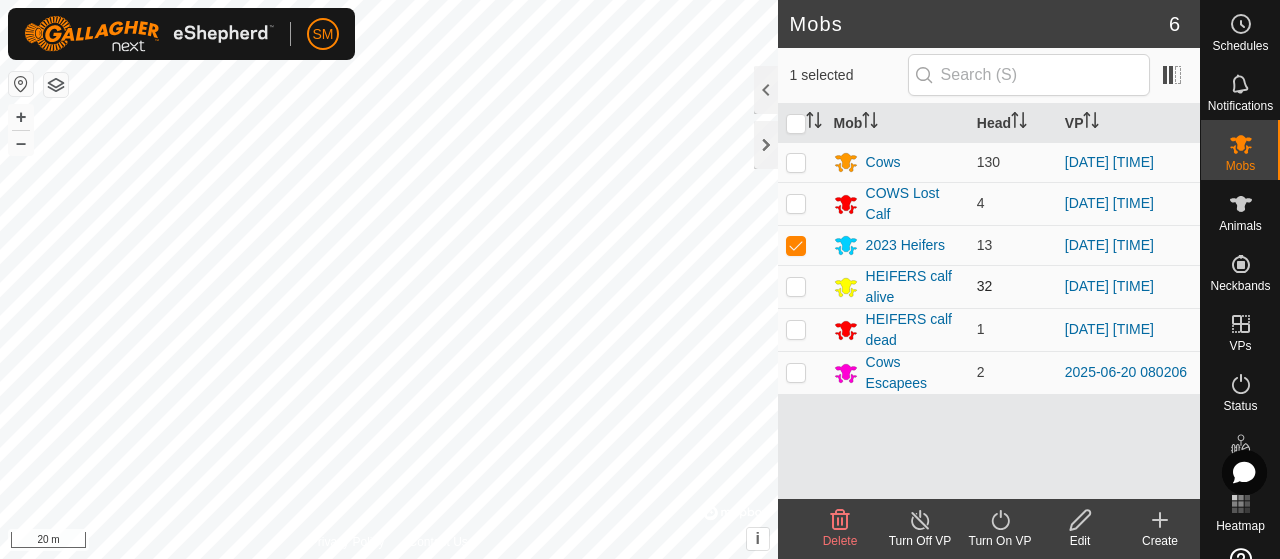 click at bounding box center (802, 286) 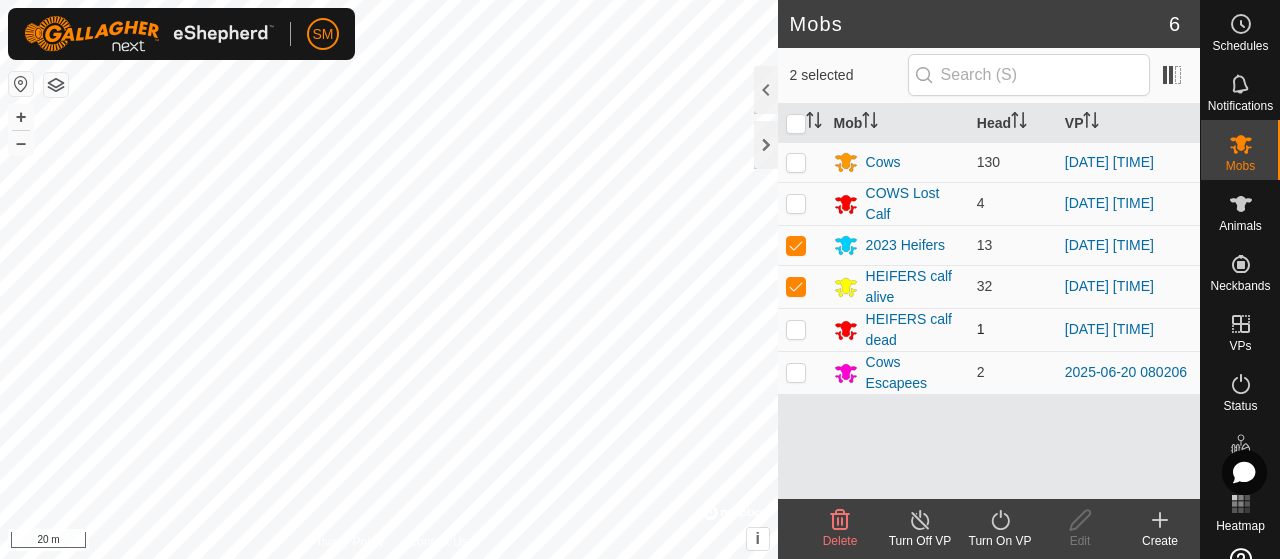 click at bounding box center [802, 329] 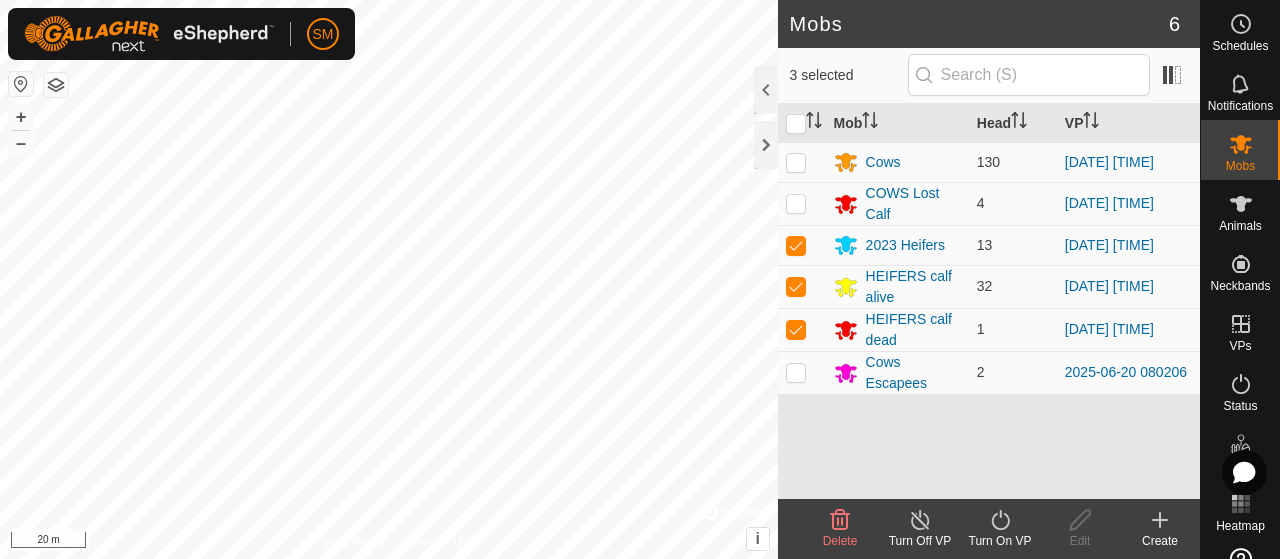 click on "Turn On VP" 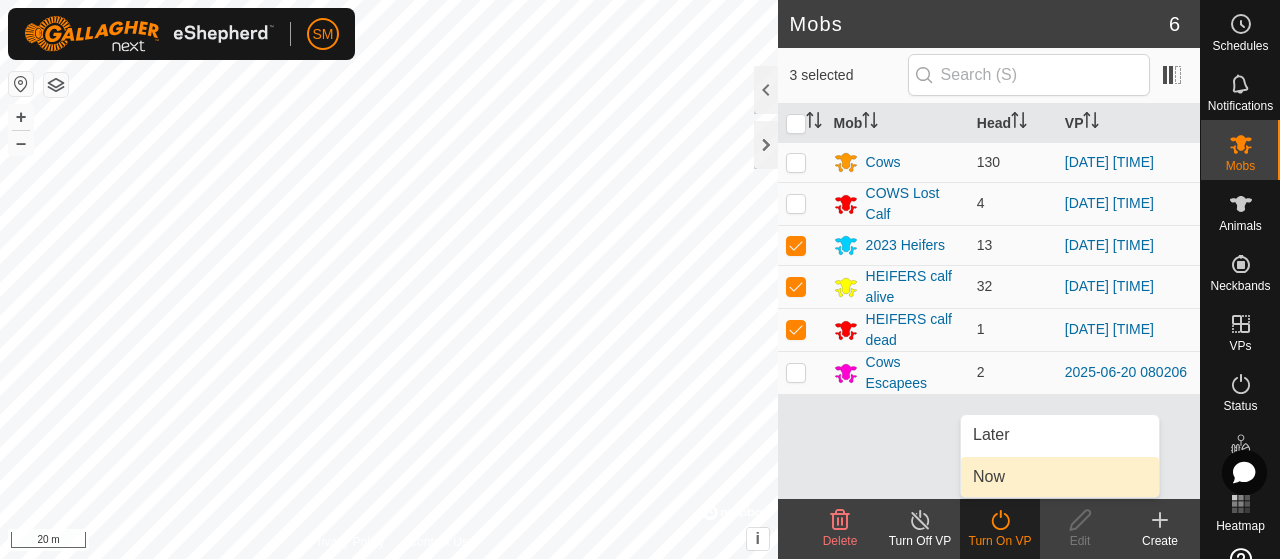 click on "Now" at bounding box center [1060, 477] 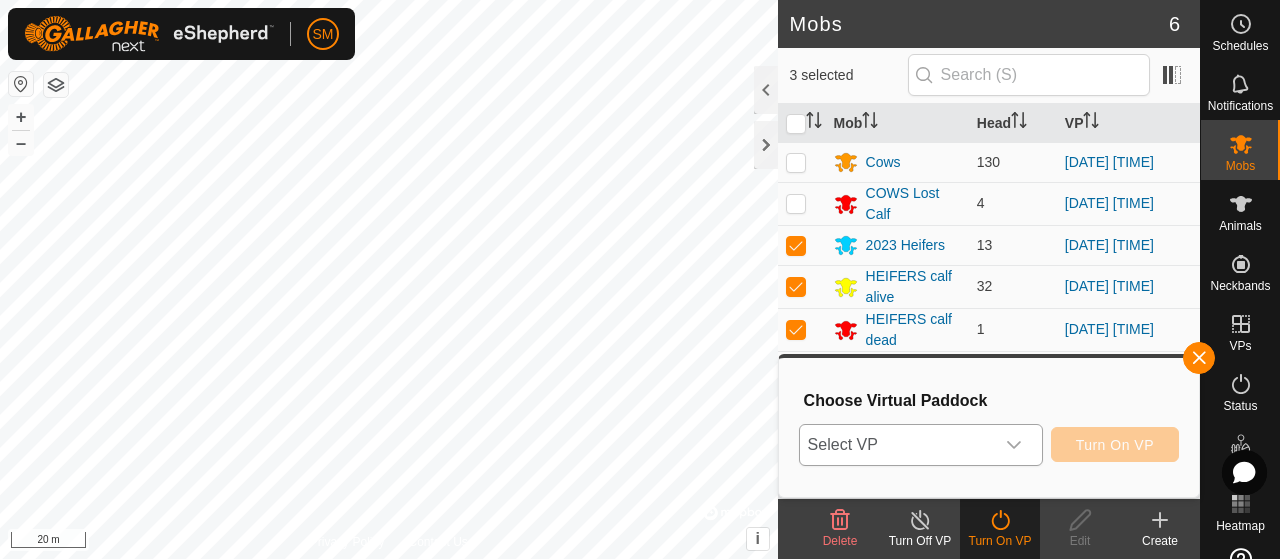 click on "Select VP" at bounding box center (897, 445) 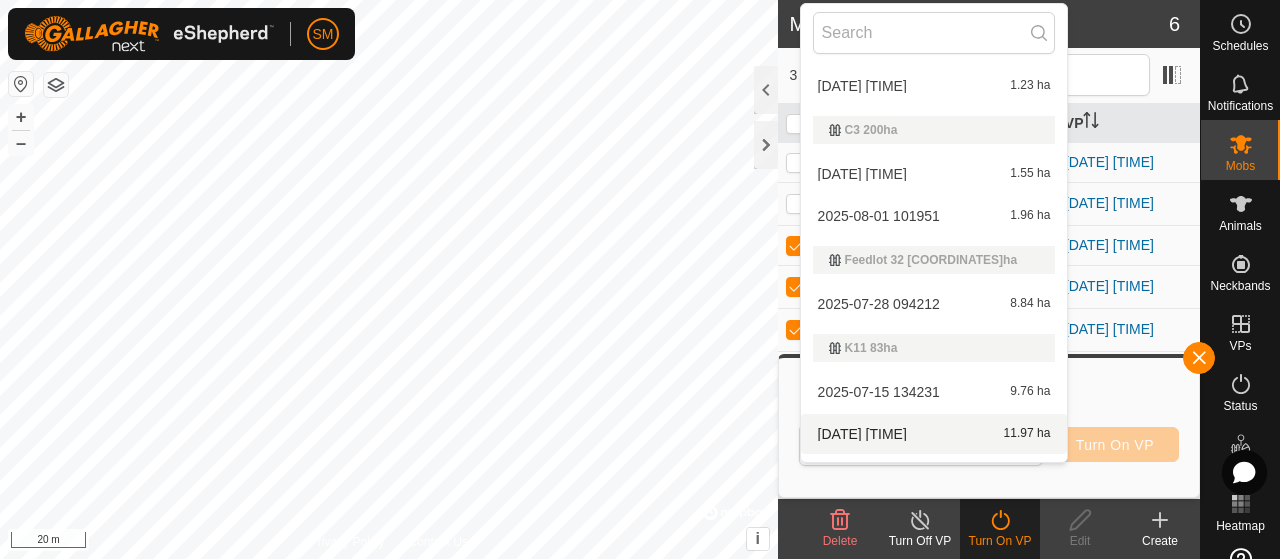 scroll, scrollTop: 394, scrollLeft: 0, axis: vertical 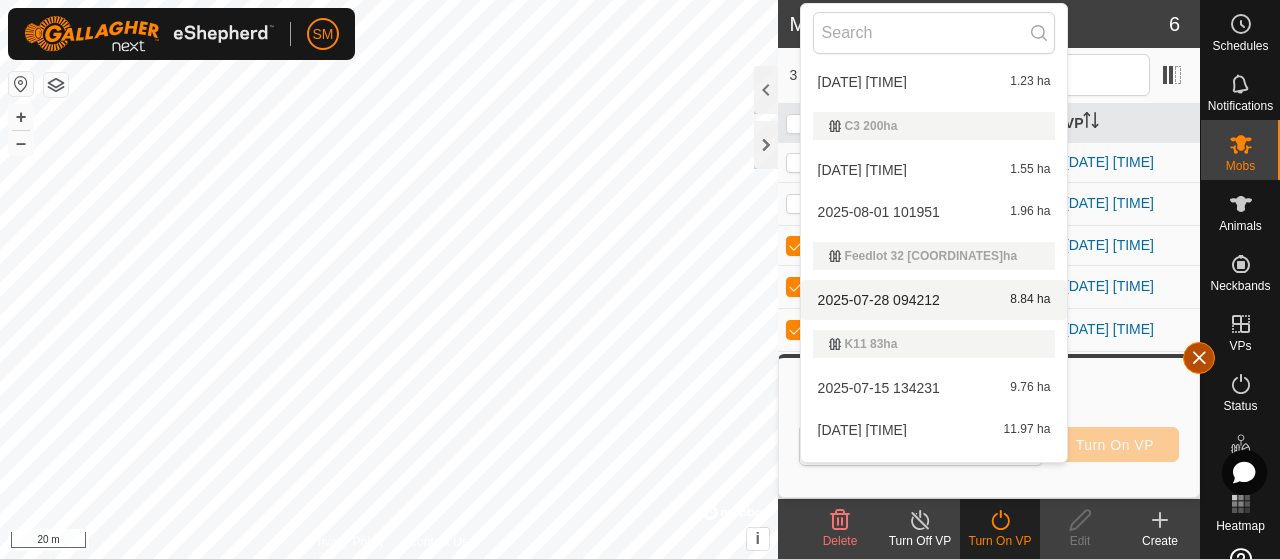 click at bounding box center (1199, 358) 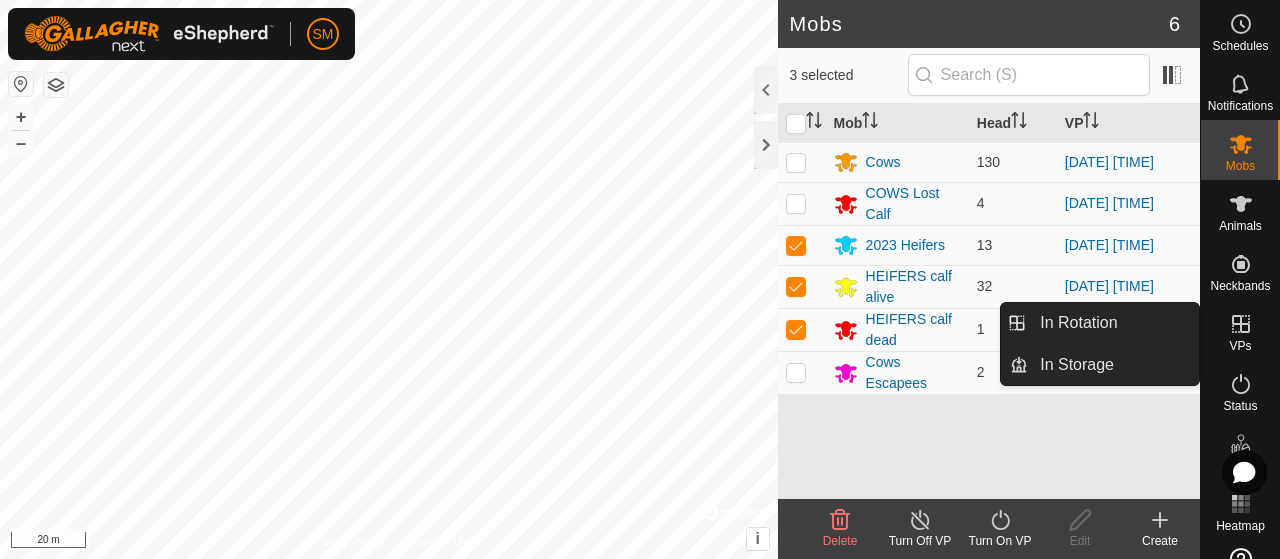 click 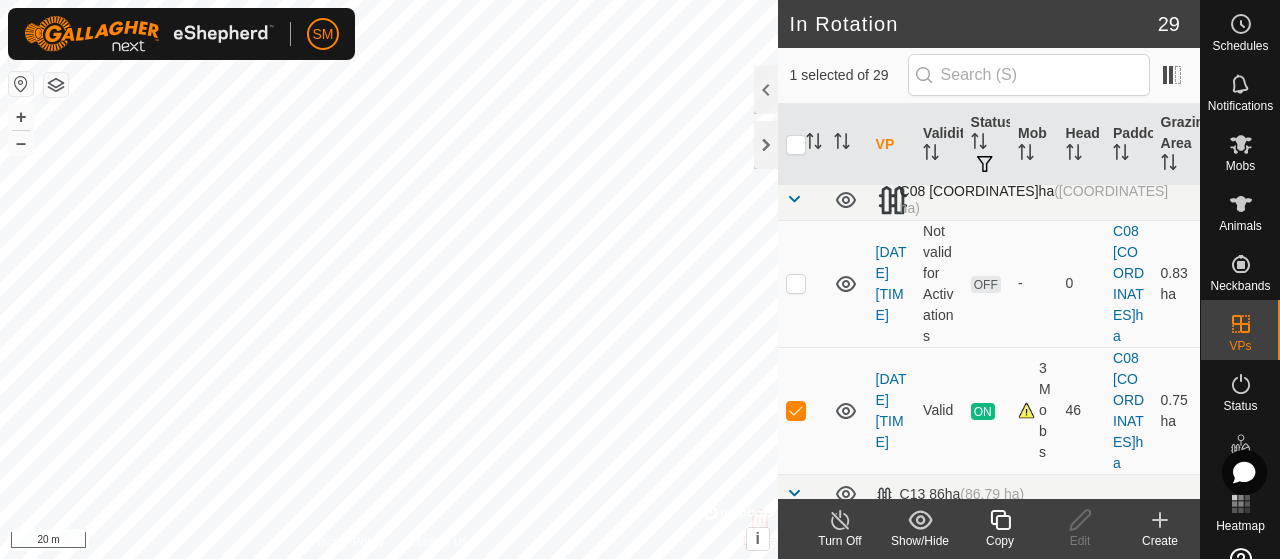 scroll, scrollTop: 186, scrollLeft: 0, axis: vertical 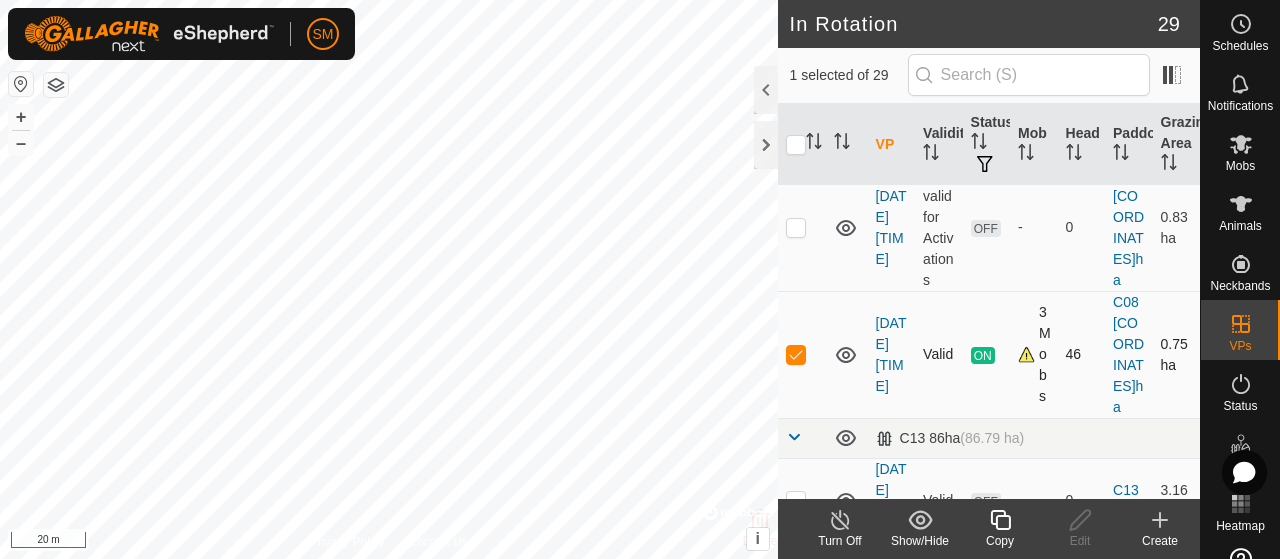 click at bounding box center (796, 354) 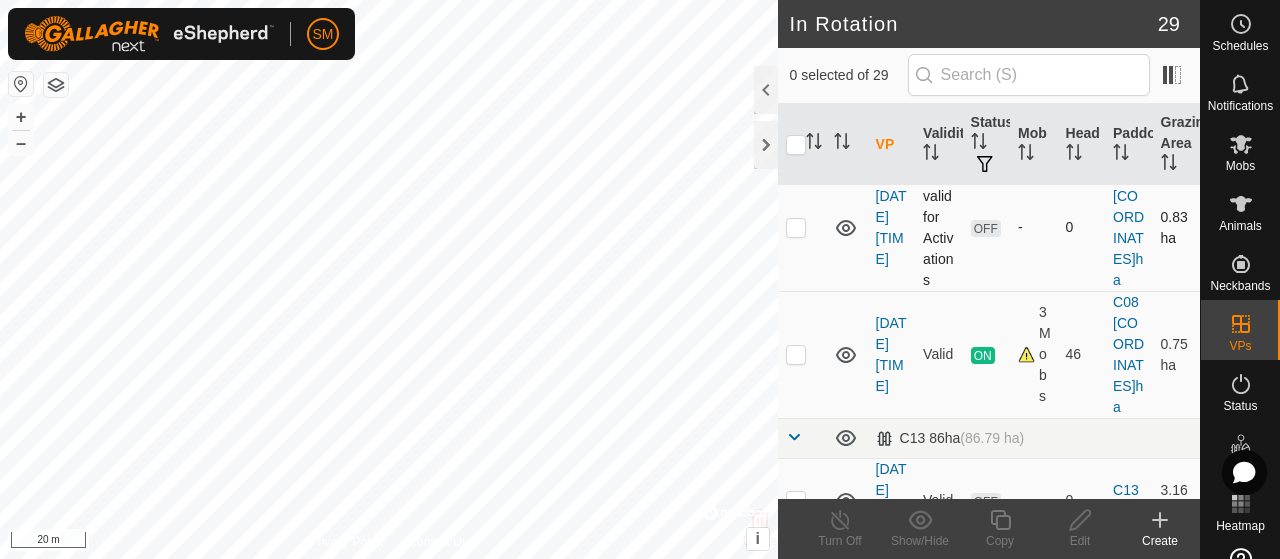 click at bounding box center (796, 227) 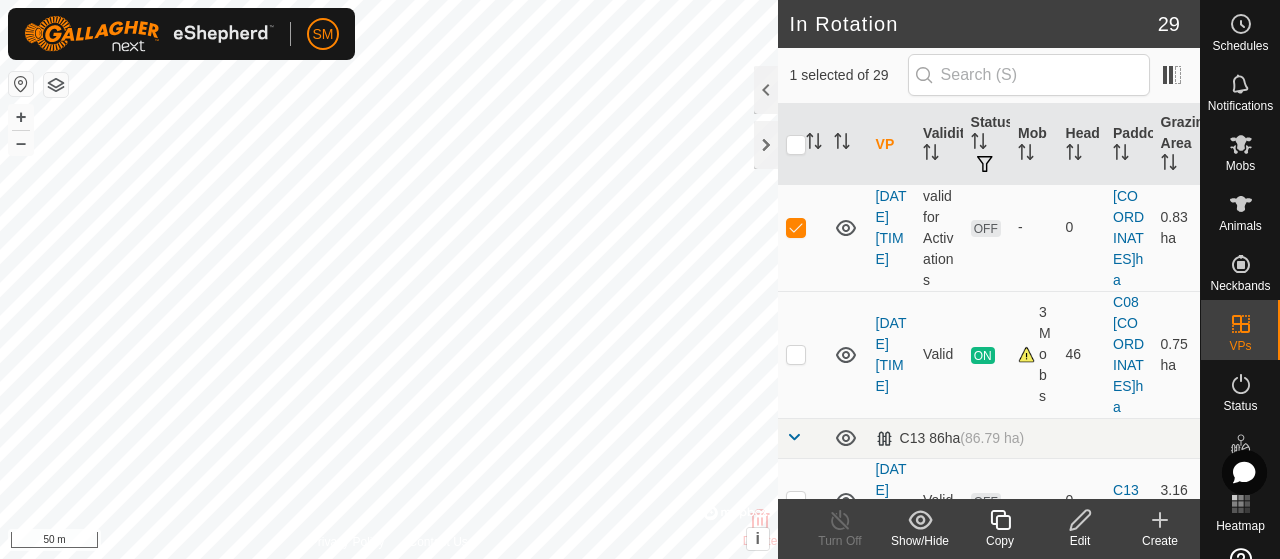 click 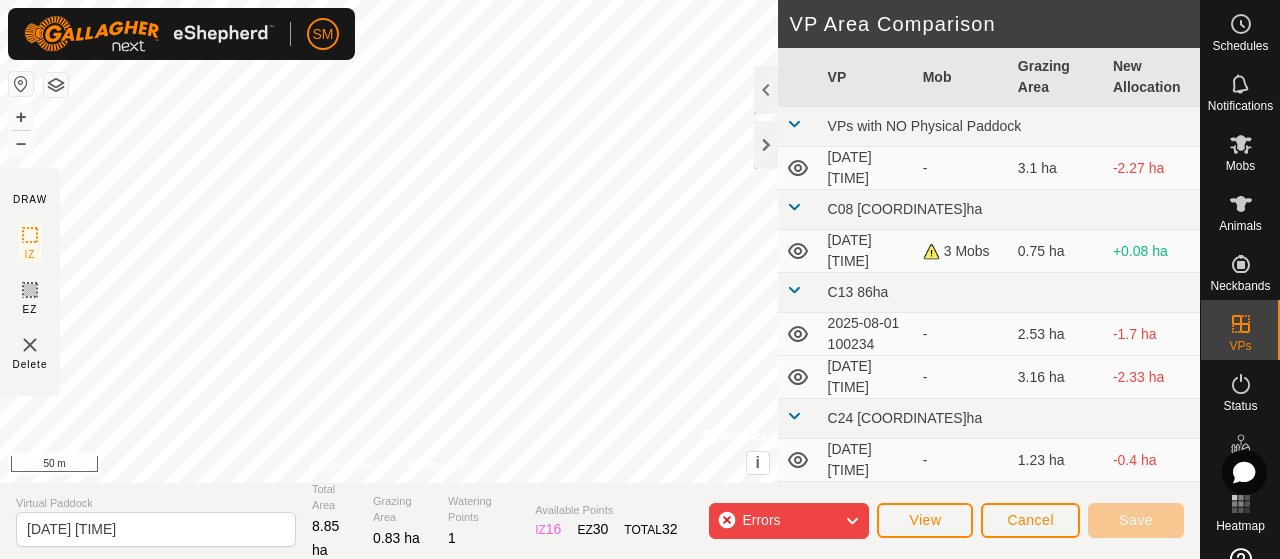 click on "Errors" 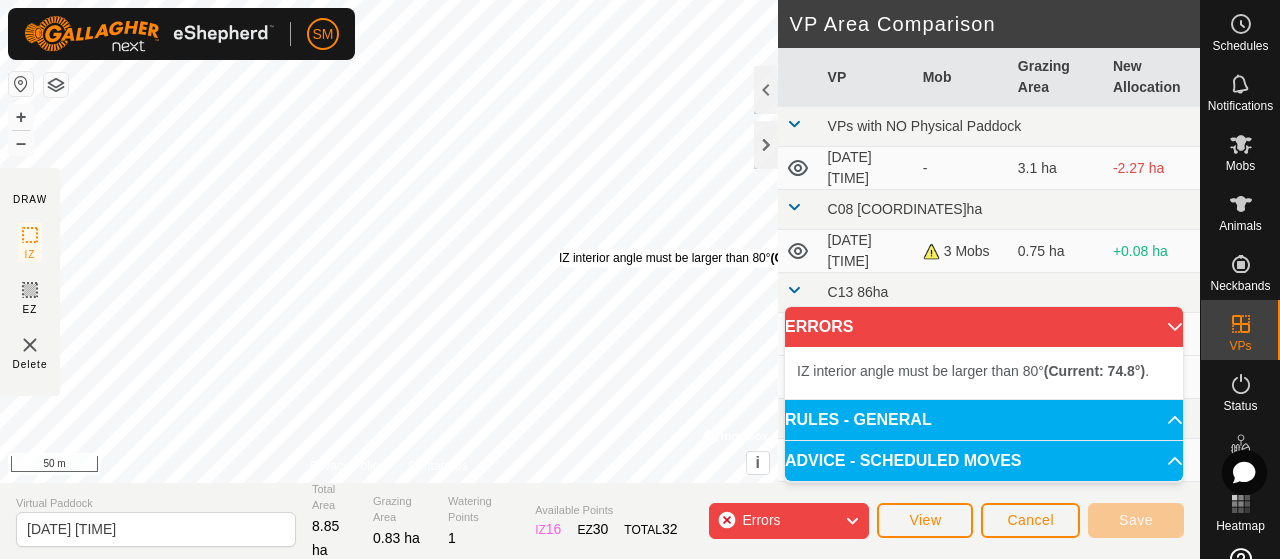 click on "IZ interior angle must be larger than 80°  (Current: 74.8°) . + – ⇧ i ©  Mapbox , ©  OpenStreetMap ,  Improve this map 50 m" at bounding box center (389, 241) 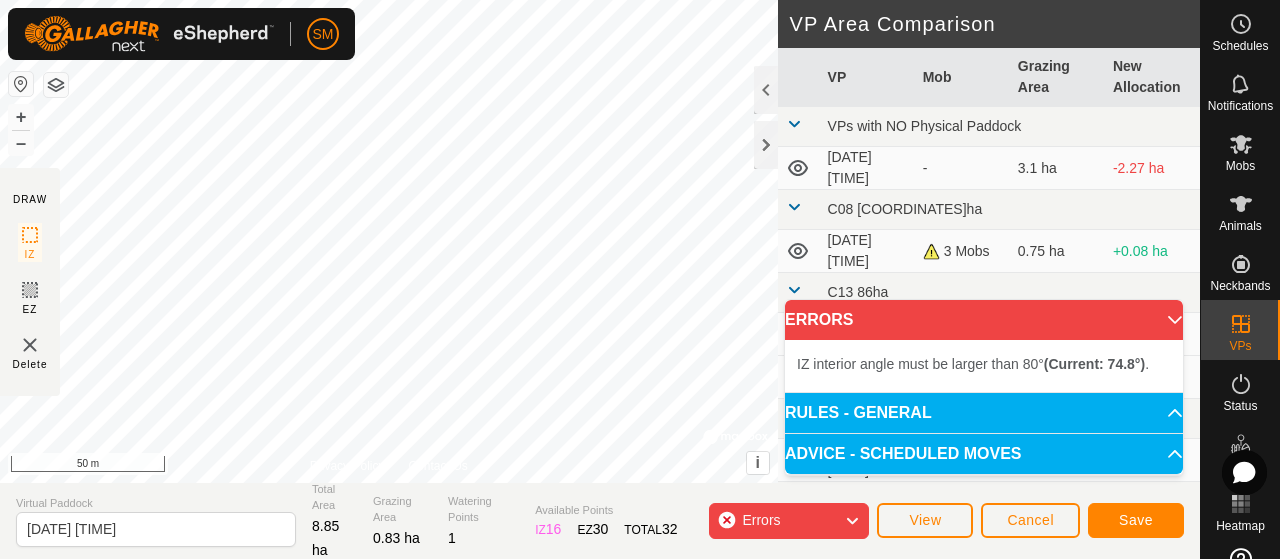 click on "IZ interior angle must be larger than 80°  (Current: 74.8°) . + – ⇧ i ©  Mapbox , ©  OpenStreetMap ,  Improve this map 50 m" at bounding box center (389, 241) 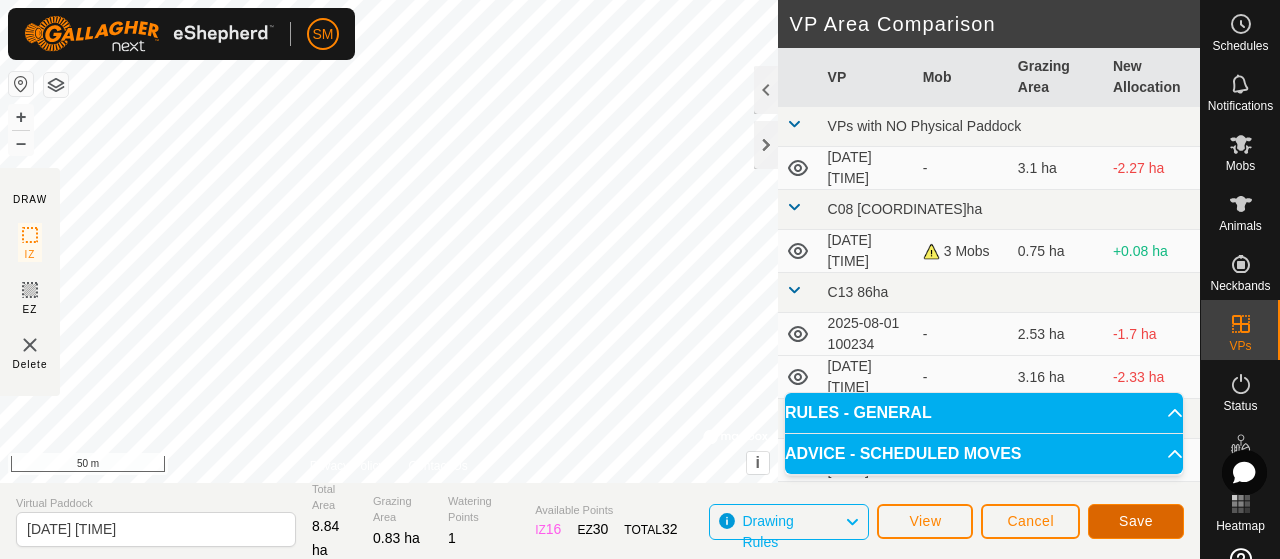 click on "Save" 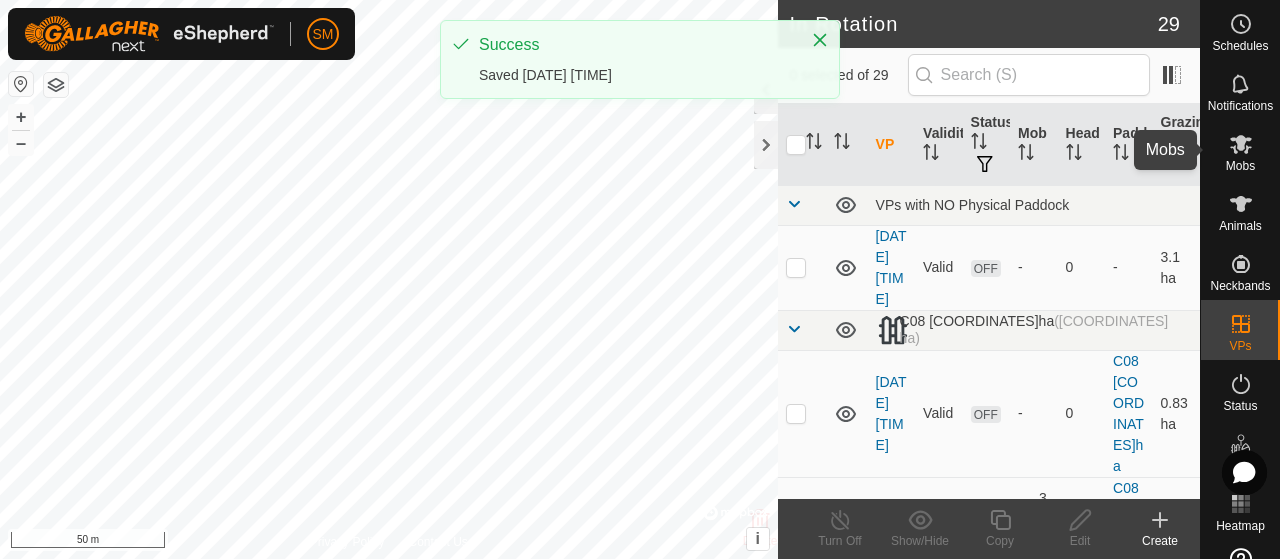 click on "Mobs" at bounding box center [1240, 150] 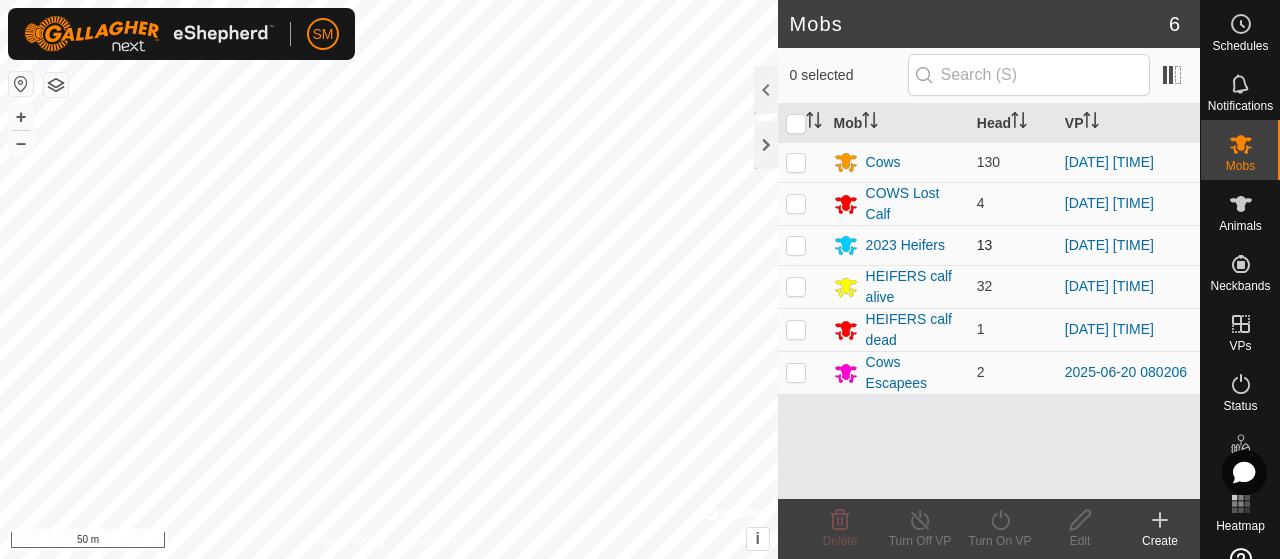 click at bounding box center (802, 245) 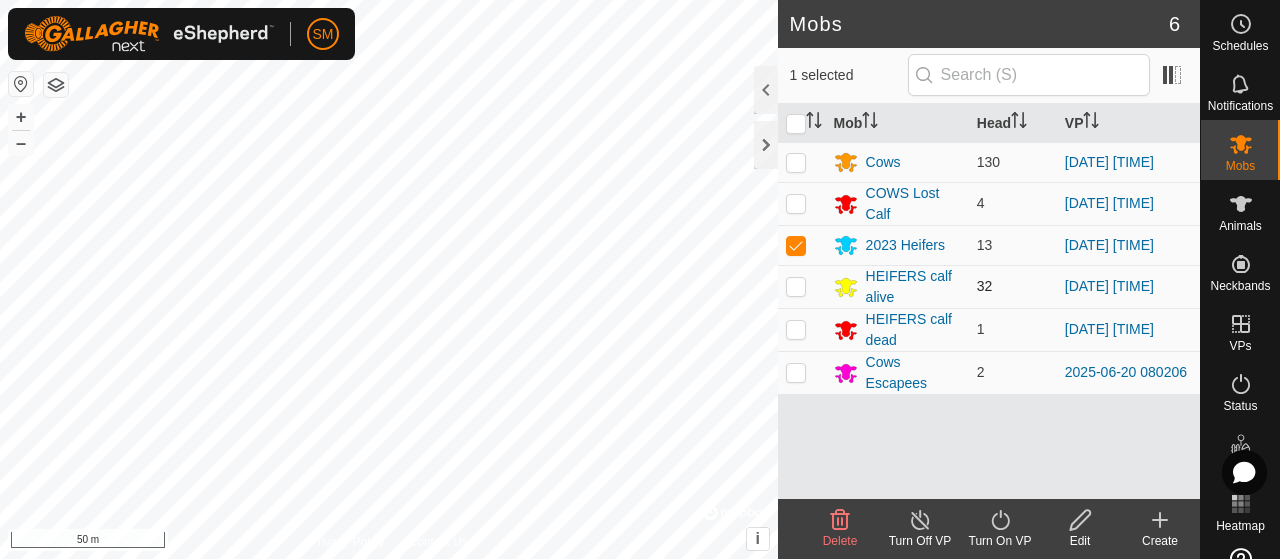 click at bounding box center (796, 286) 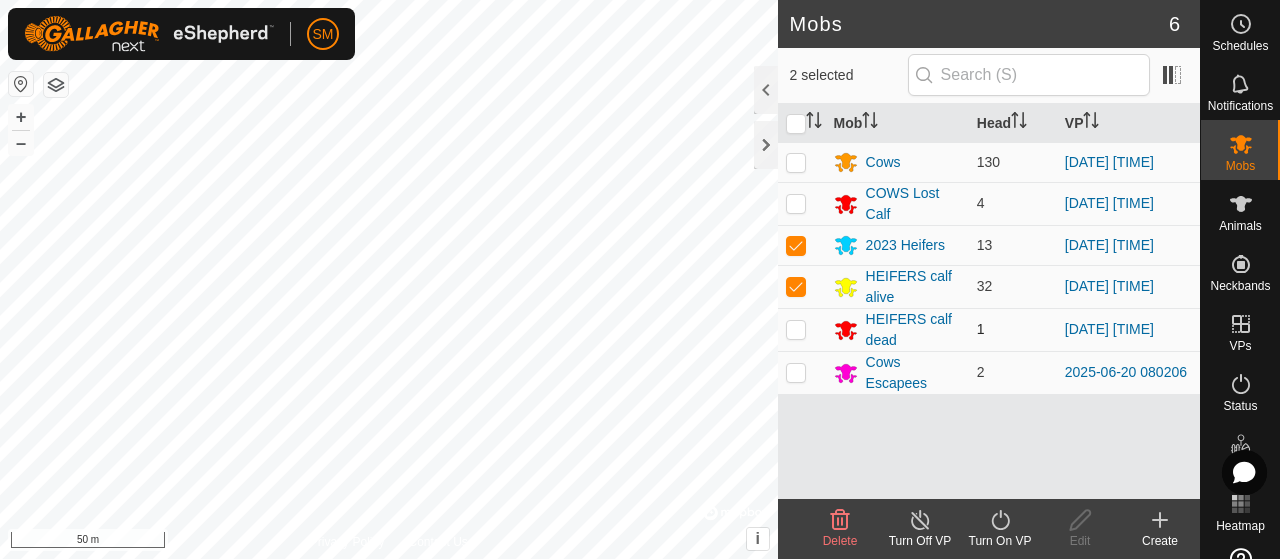 click at bounding box center (796, 329) 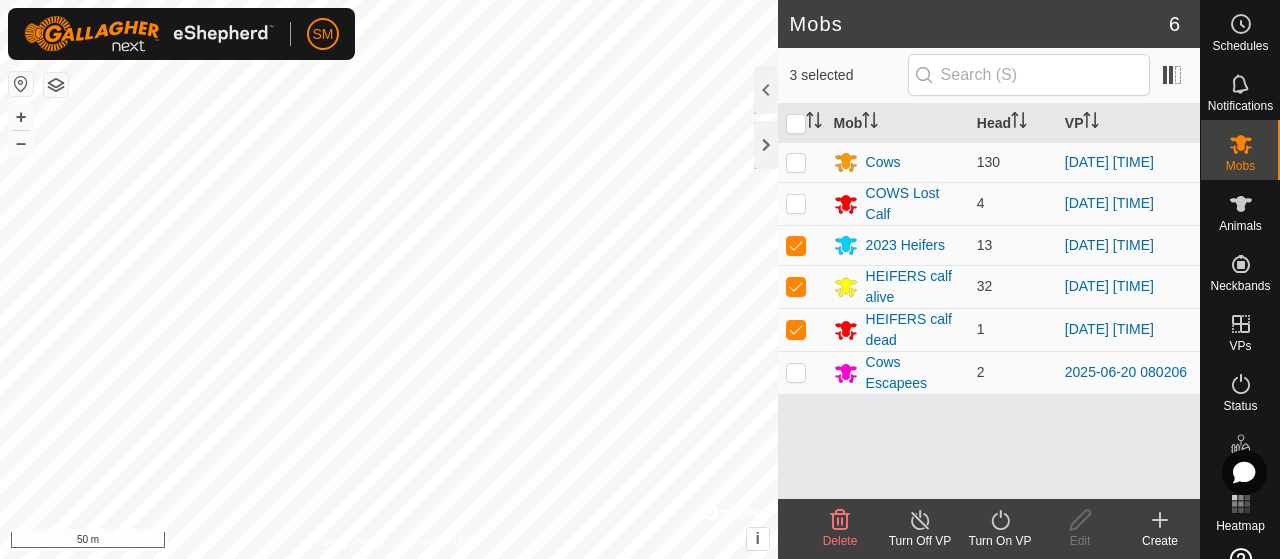 click 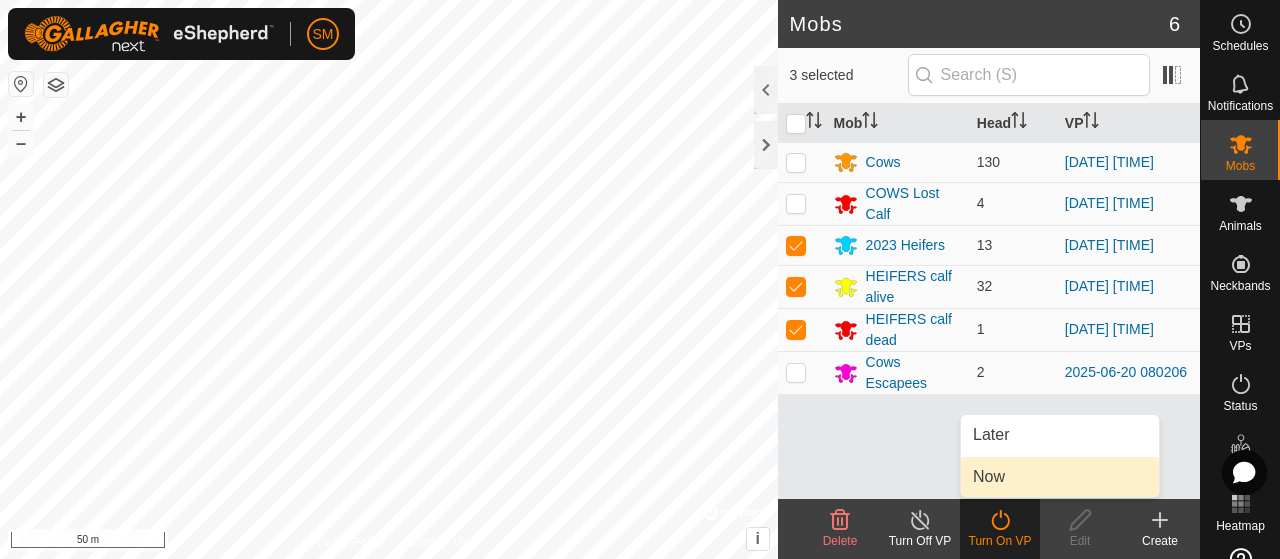 click on "Now" at bounding box center [1060, 477] 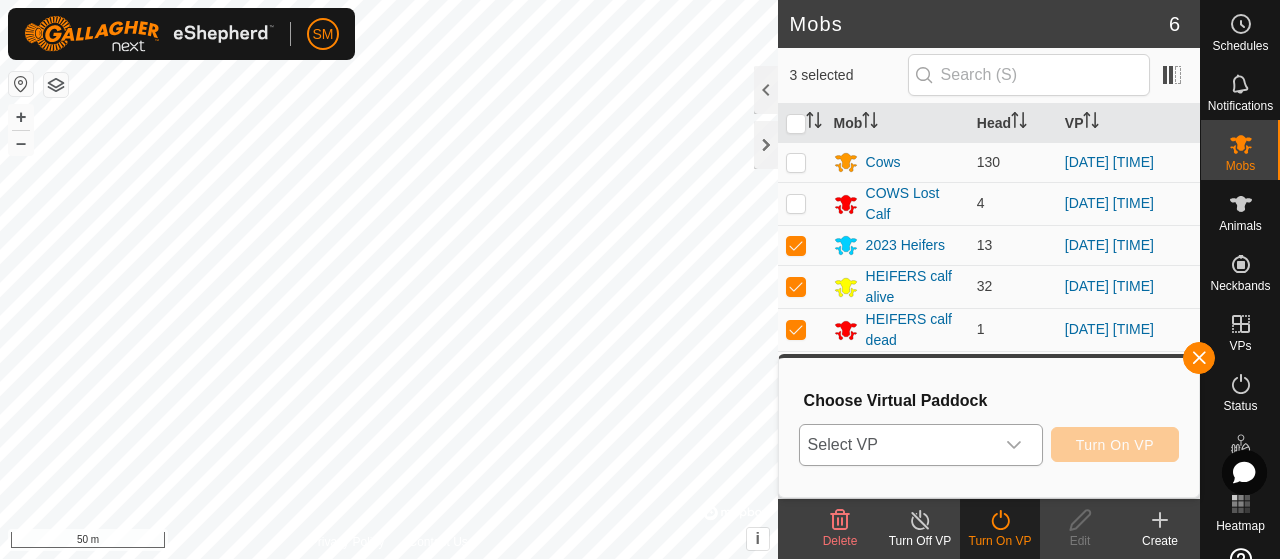 click on "Select VP" at bounding box center (897, 445) 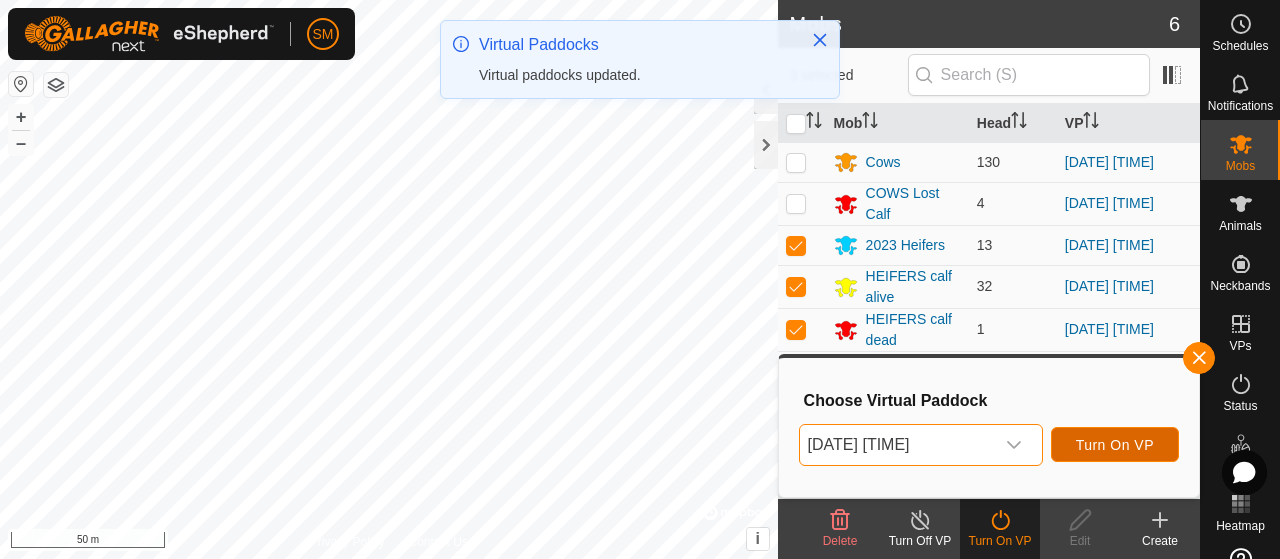 click on "Turn On VP" at bounding box center (1115, 445) 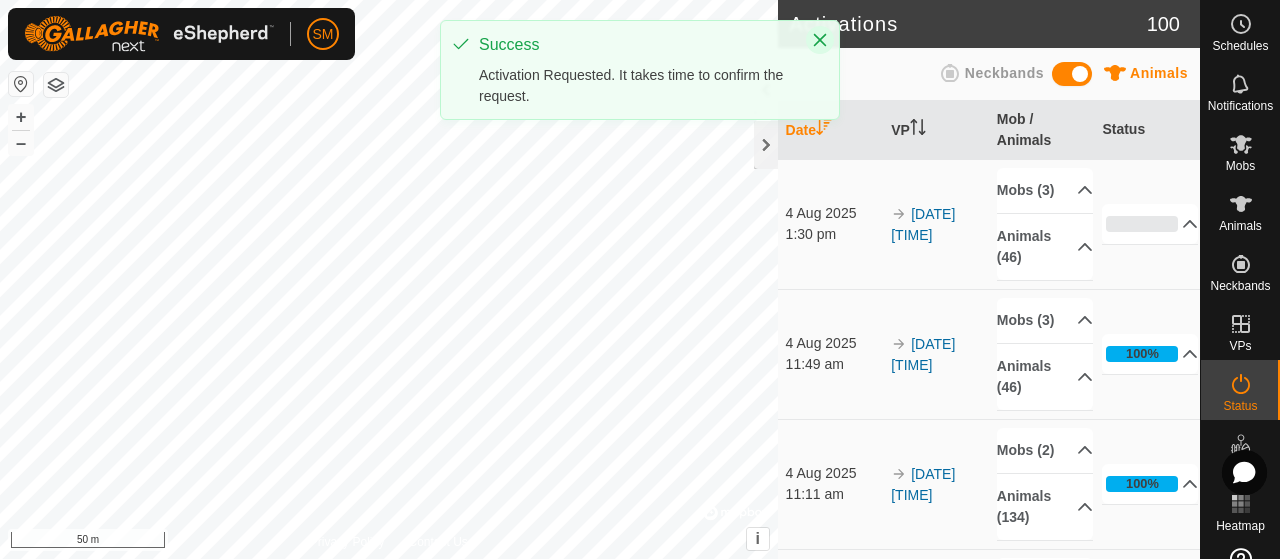 click 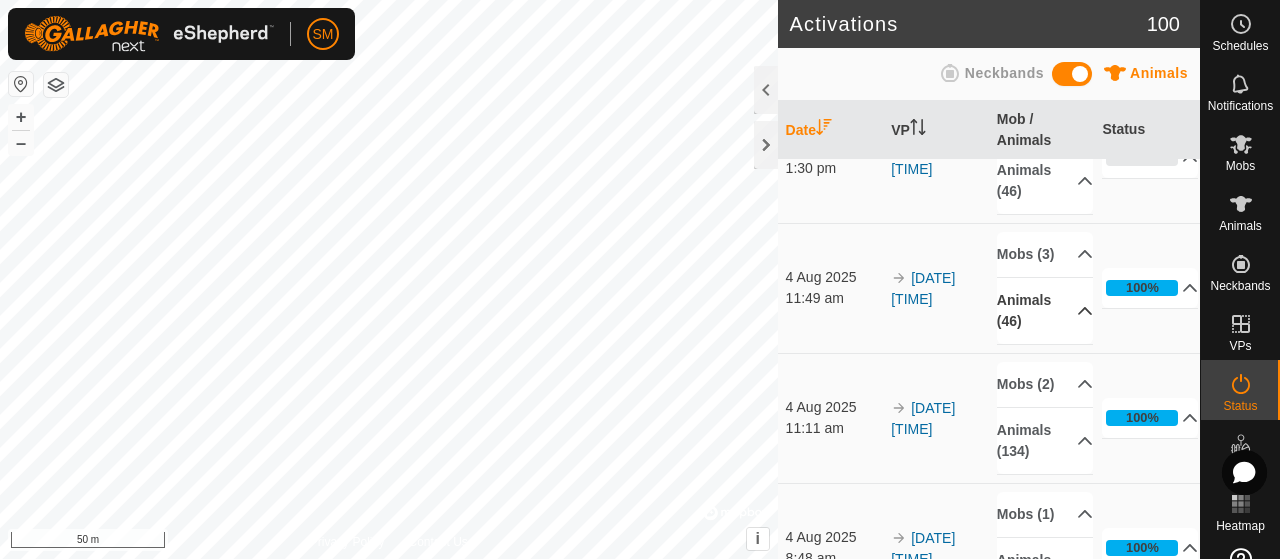 scroll, scrollTop: 85, scrollLeft: 0, axis: vertical 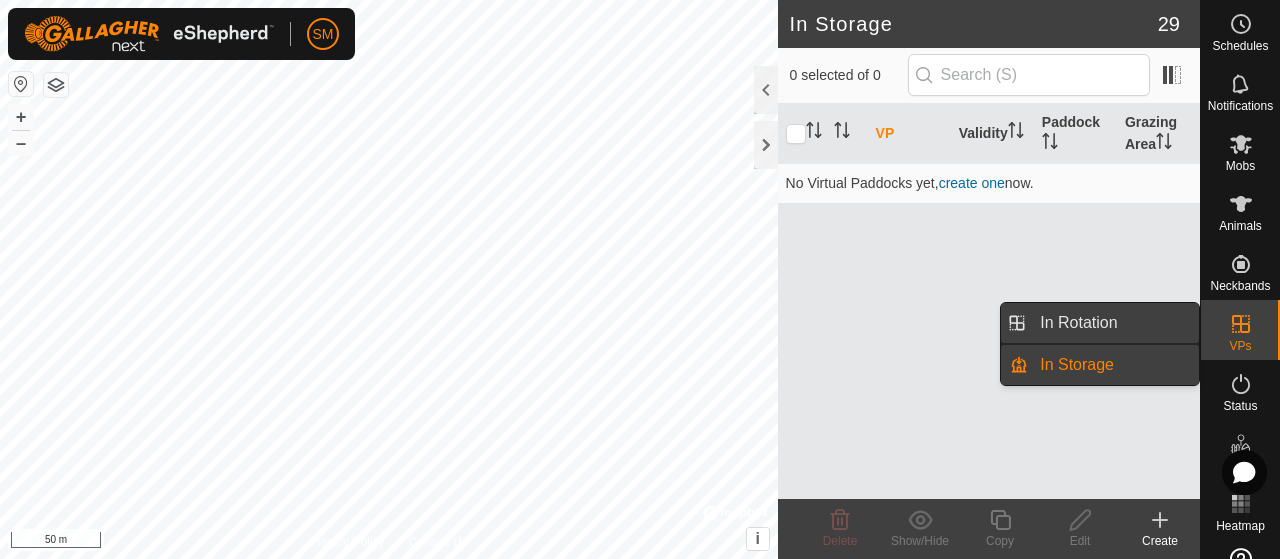 click on "In Rotation" at bounding box center (1113, 323) 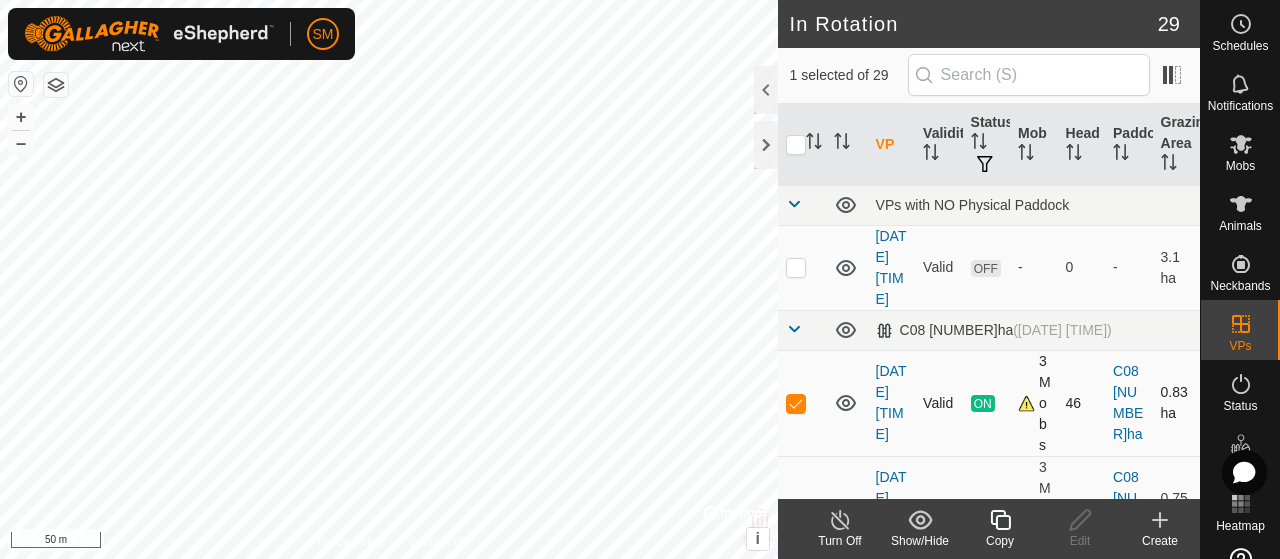 click at bounding box center [796, 403] 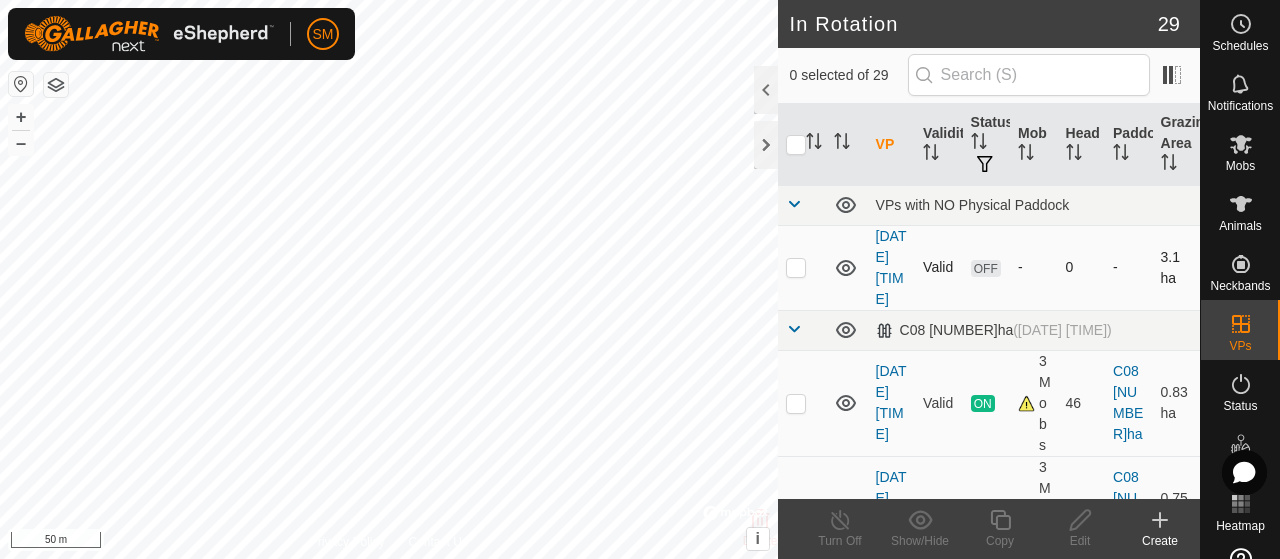 click at bounding box center [796, 267] 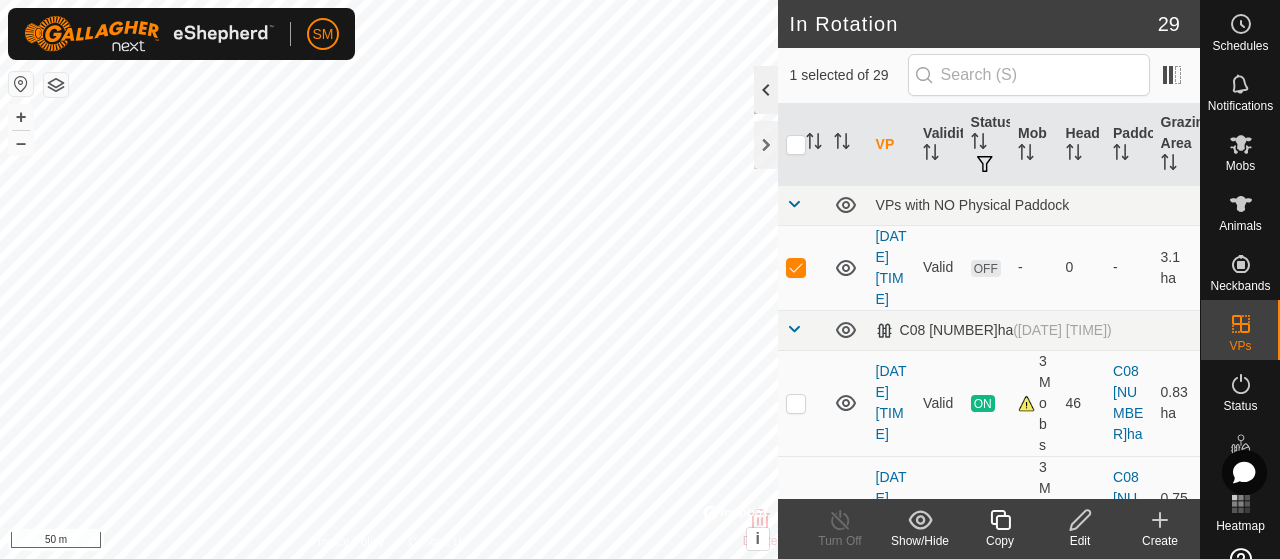click 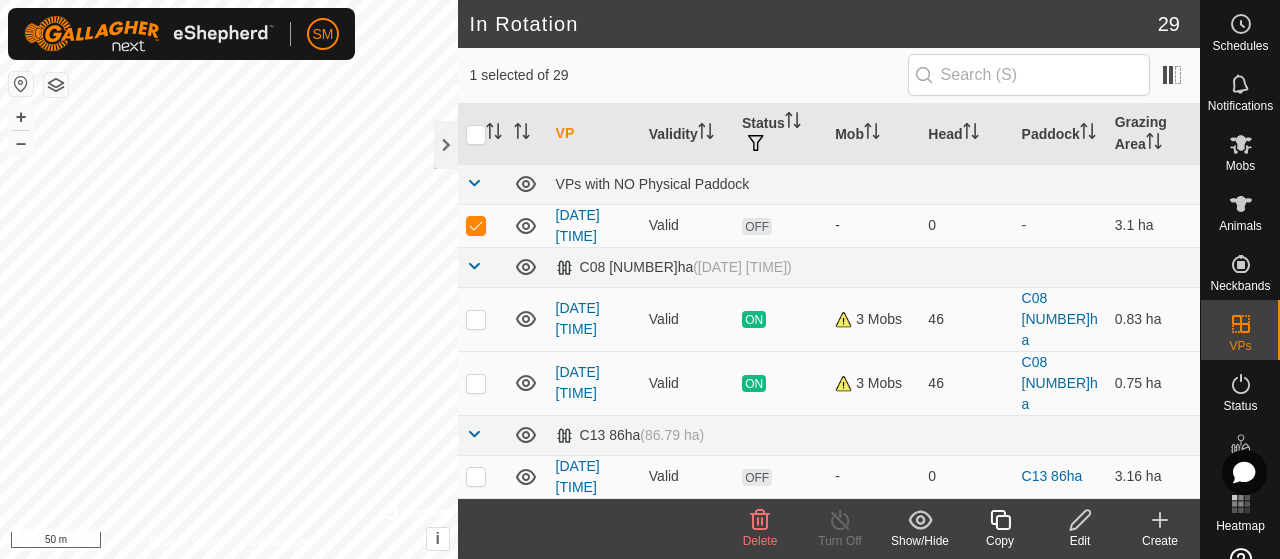 click 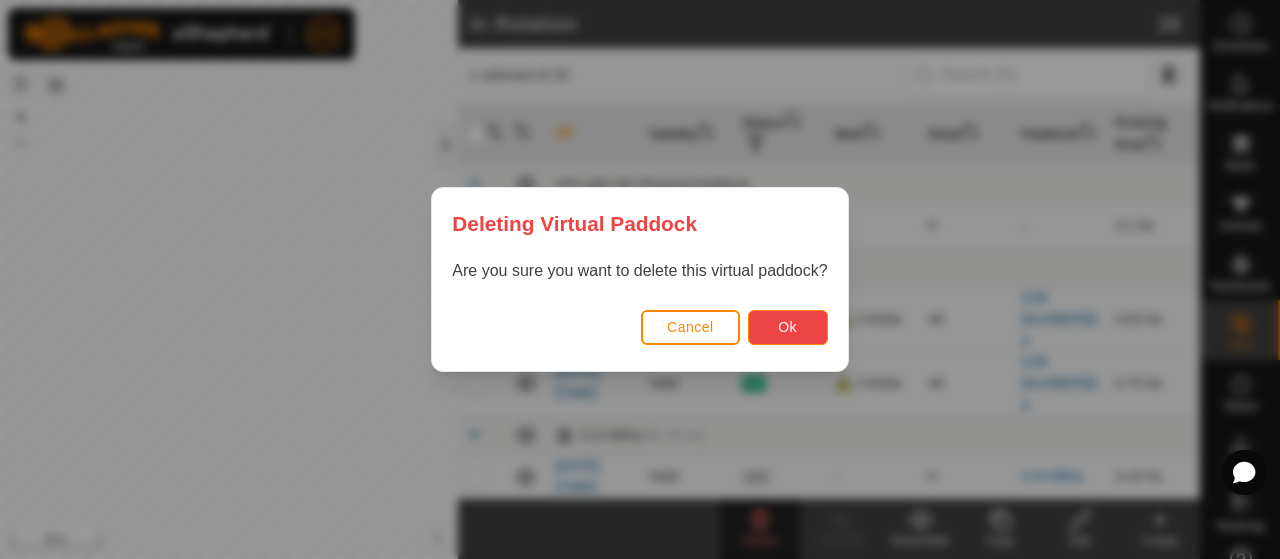 click on "Ok" at bounding box center [787, 327] 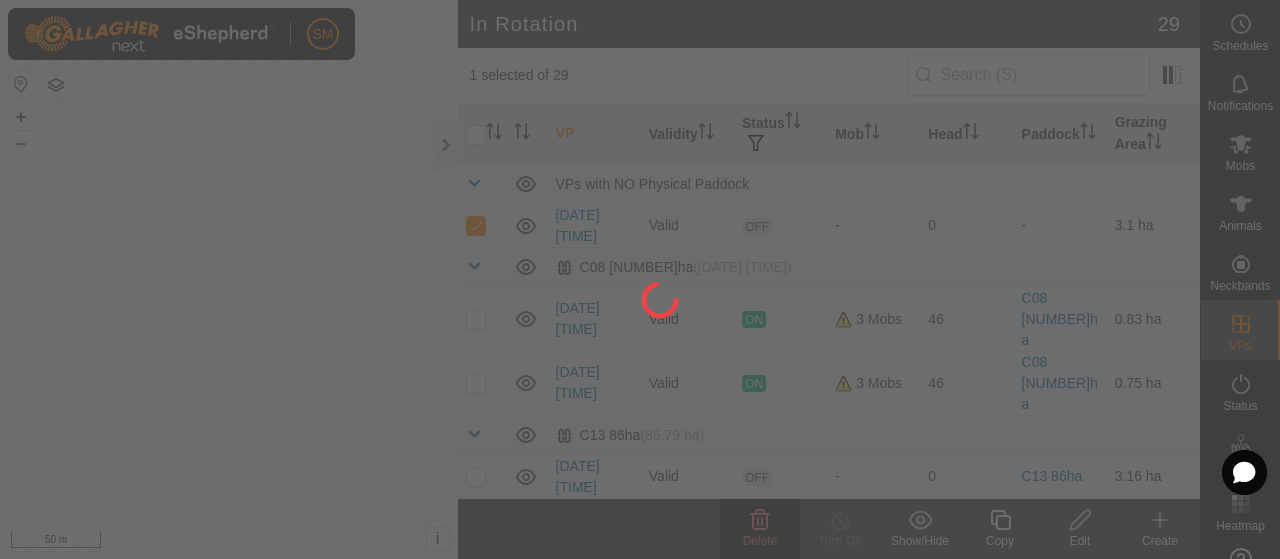 checkbox on "false" 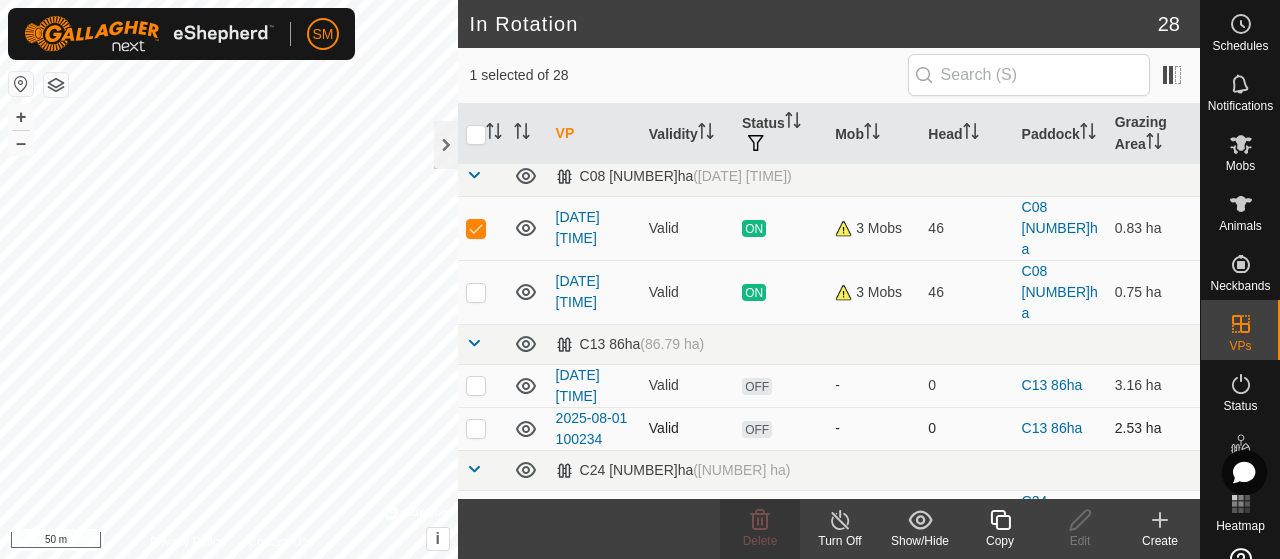 scroll, scrollTop: 2, scrollLeft: 0, axis: vertical 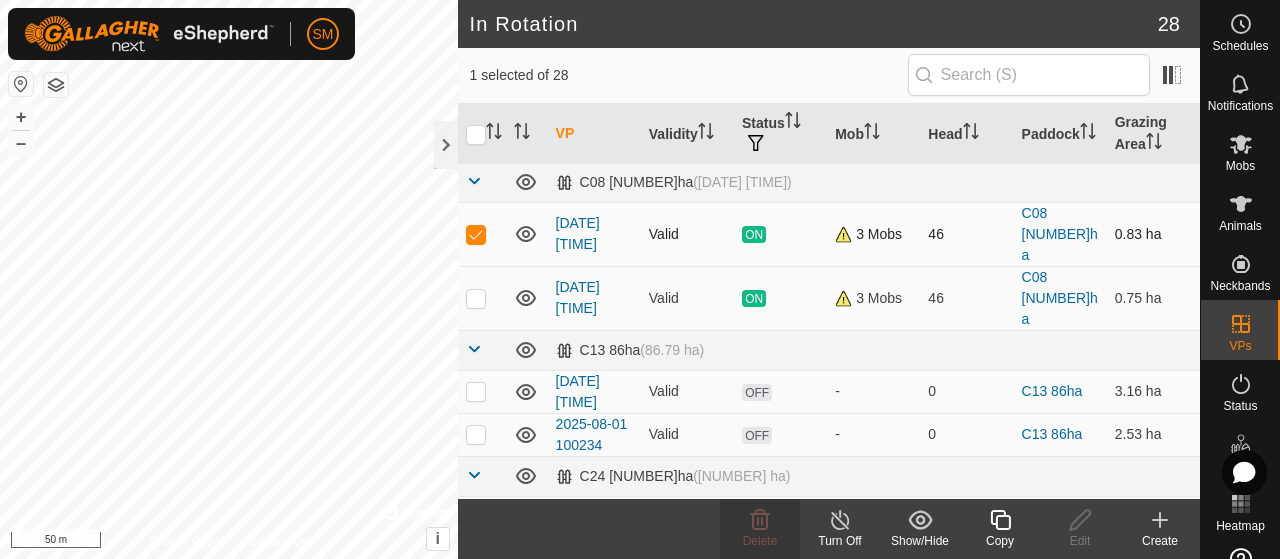 click at bounding box center (476, 234) 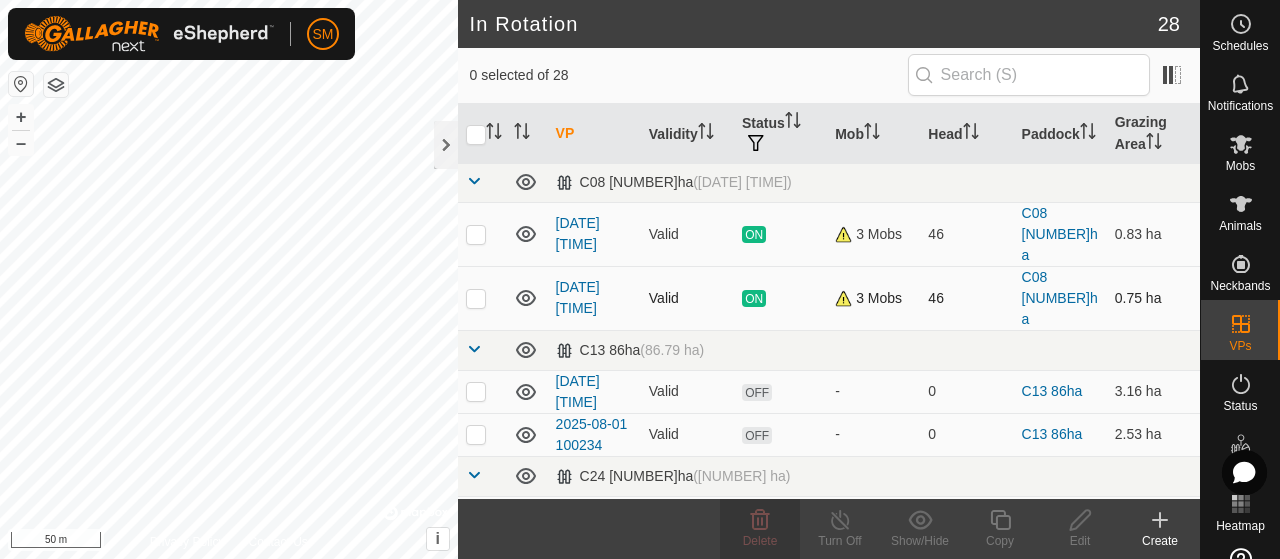 click at bounding box center (476, 298) 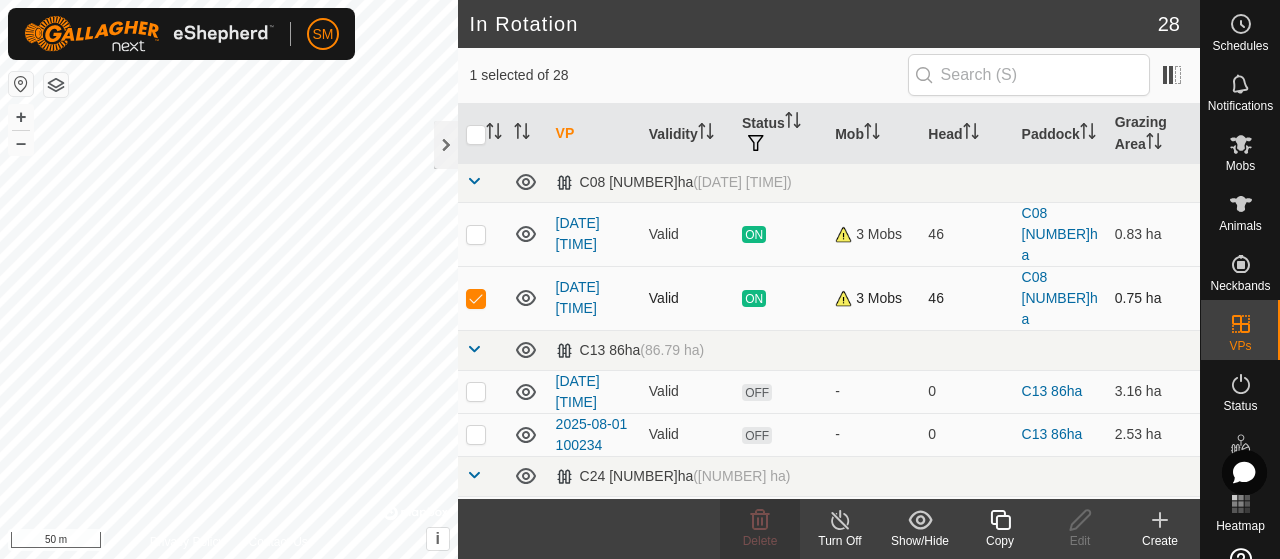 click at bounding box center (476, 298) 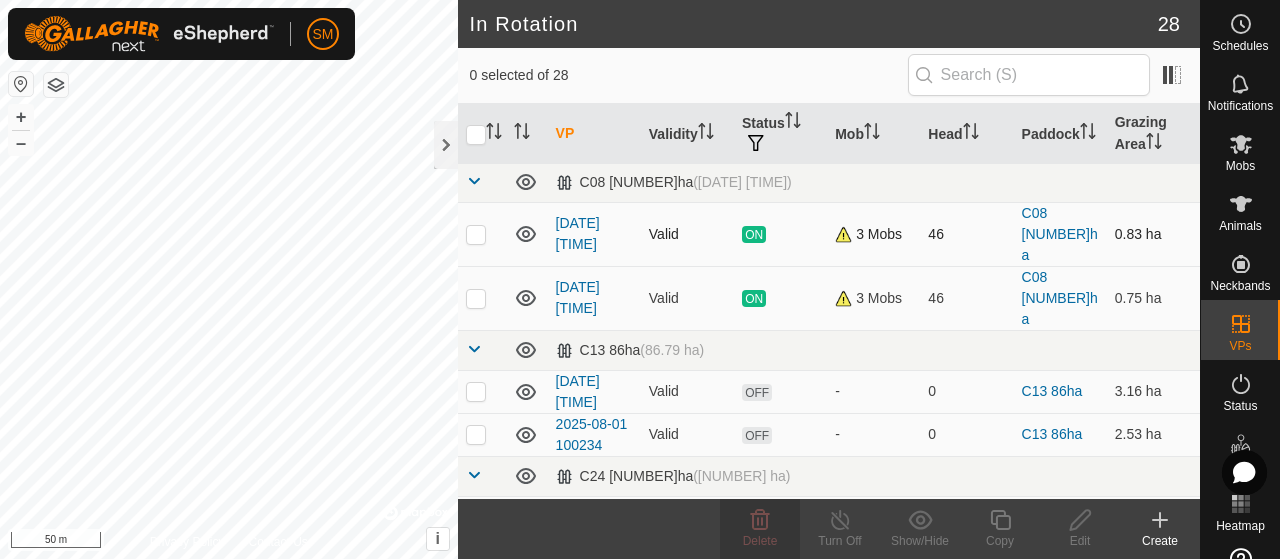 click at bounding box center [482, 234] 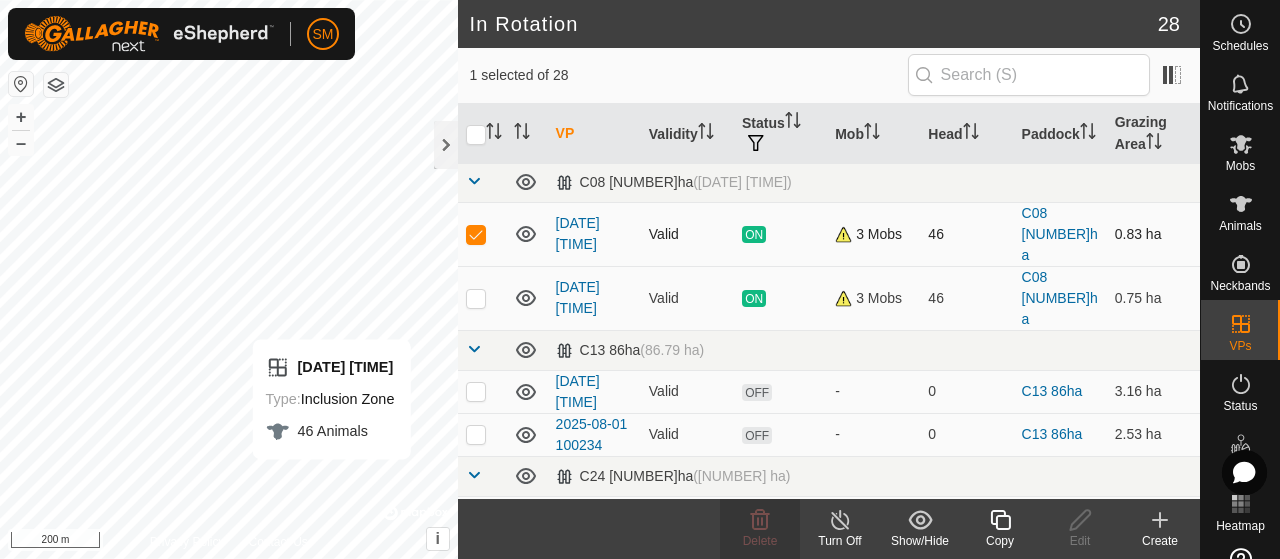 click at bounding box center (476, 234) 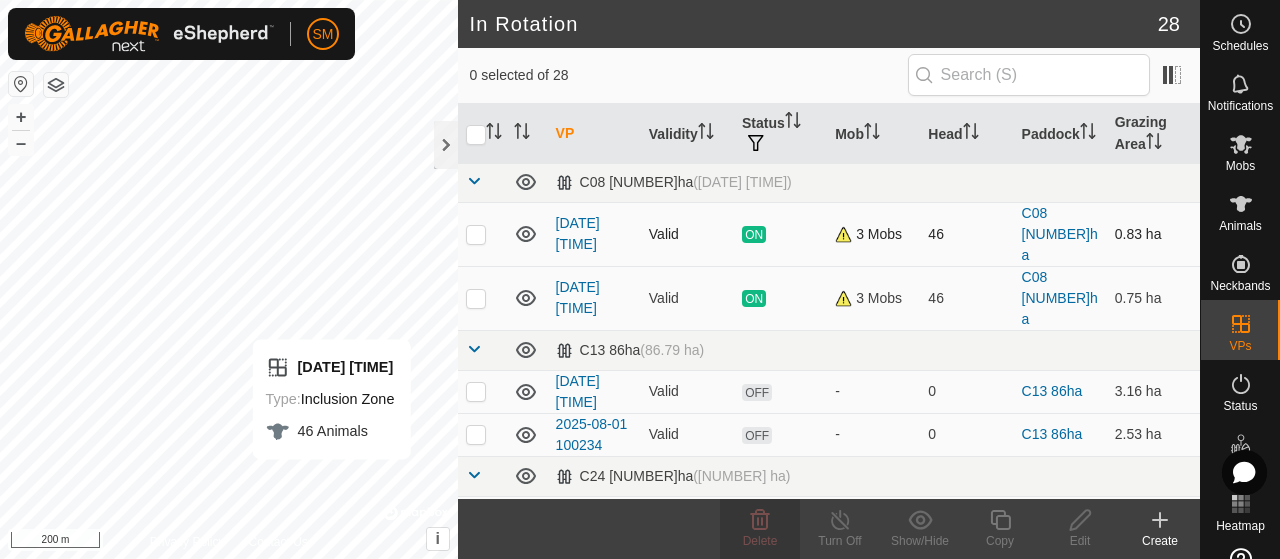 click at bounding box center (476, 234) 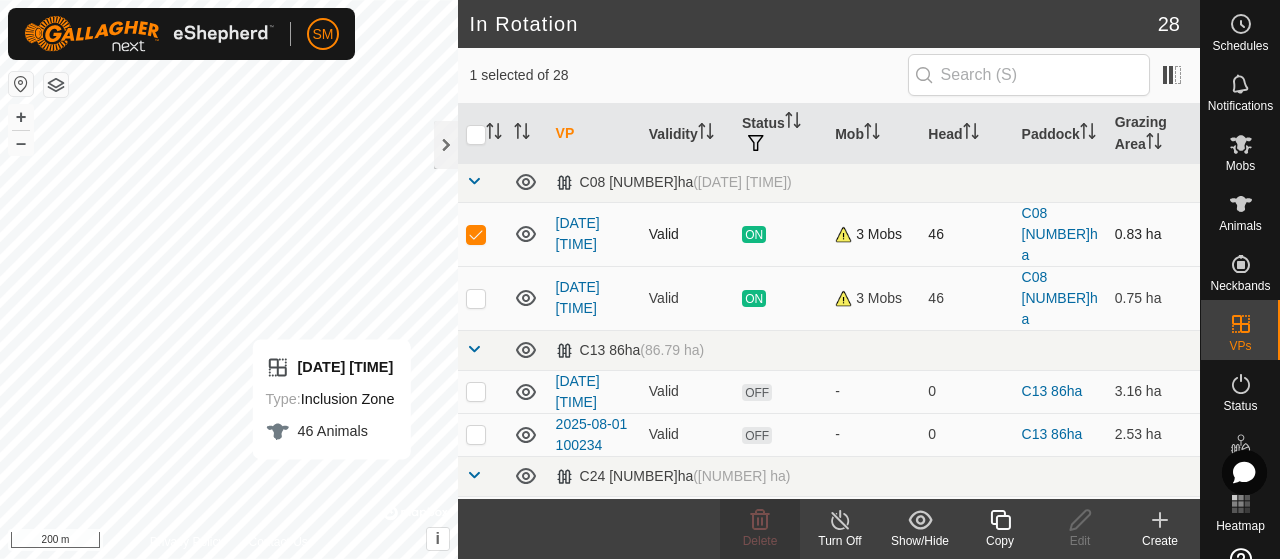 click at bounding box center (476, 234) 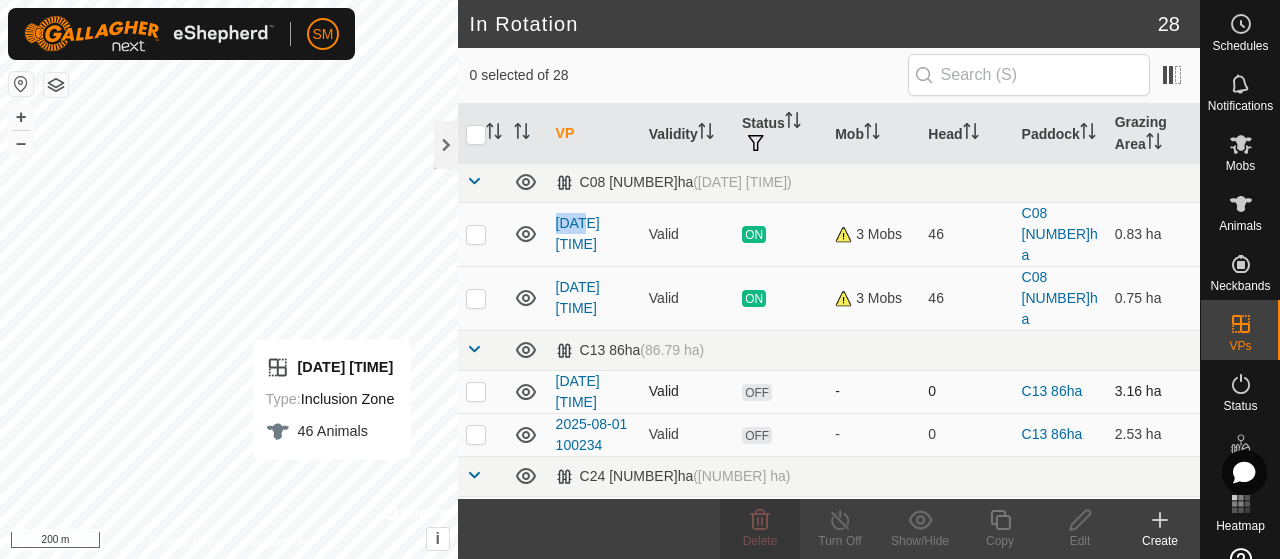 click at bounding box center [476, 391] 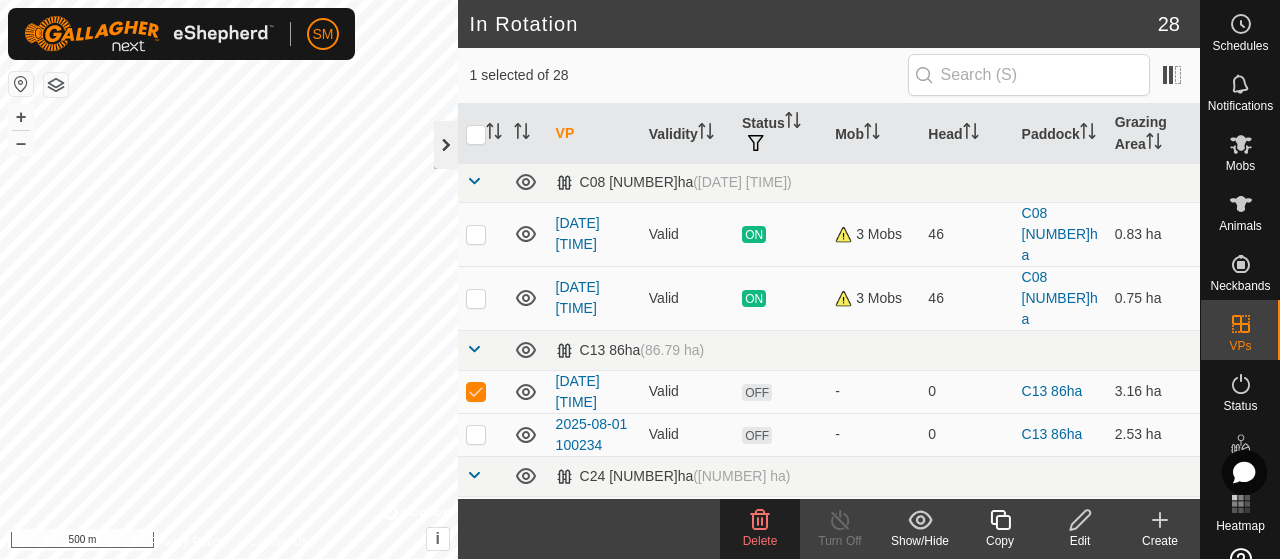 click on "In Rotation 28 1 selected of 28     VP   Validity   Status   Mob   Head   Paddock   Grazing Area   C08 41ha   (41.29 ha) 2025-08-04 132806  Valid  ON  3 Mobs   46   C08 41ha   0.83 ha  2025-08-04 114711  Valid  ON  3 Mobs   46   C08 41ha   0.75 ha   C13 86ha   (86.79 ha) 2025-08-01 100839  Valid  OFF  -   0   C13 86ha   3.16 ha  2025-08-01 100234  Valid  OFF  -   0   C13 86ha   2.53 ha   C24 204ha   (203.51 ha) 2025-07-30 121353  Valid  OFF  -   0   C24 204ha   1.23 ha   C3 200ha   (201.49 ha) 2025-08-01 101951  Valid  OFF  -   0   C3 200ha   1.96 ha  2025-08-01 101234  Valid  OFF  -   0   C3 200ha   1.55 ha   Feedlot 32 9ha   (9.23 ha) 2025-07-28 094212  Valid  OFF  -   0   Feedlot 32 9ha   8.84 ha   K11 83ha   (83.79 ha) 2025-08-04 110902  Valid  ON  2 Mobs   134   K11 83ha   16.32 ha  2025-08-01 102433  Valid  OFF  -   0   K11 83ha   21.67 ha  2025-07-31 082535  Valid  OFF  -   0   K11 83ha   11.01 ha  2025-07-30 092409  Valid  OFF  -   0   K11 83ha   14.93 ha  2025-07-29 082835  Valid  OFF  -   0   Valid" 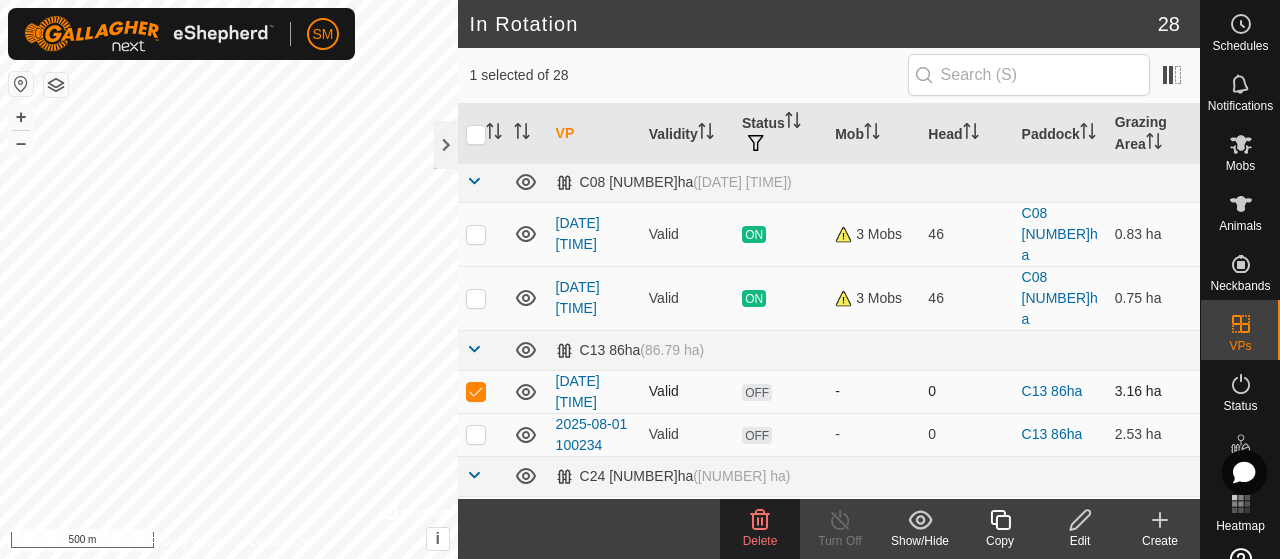 click at bounding box center (476, 391) 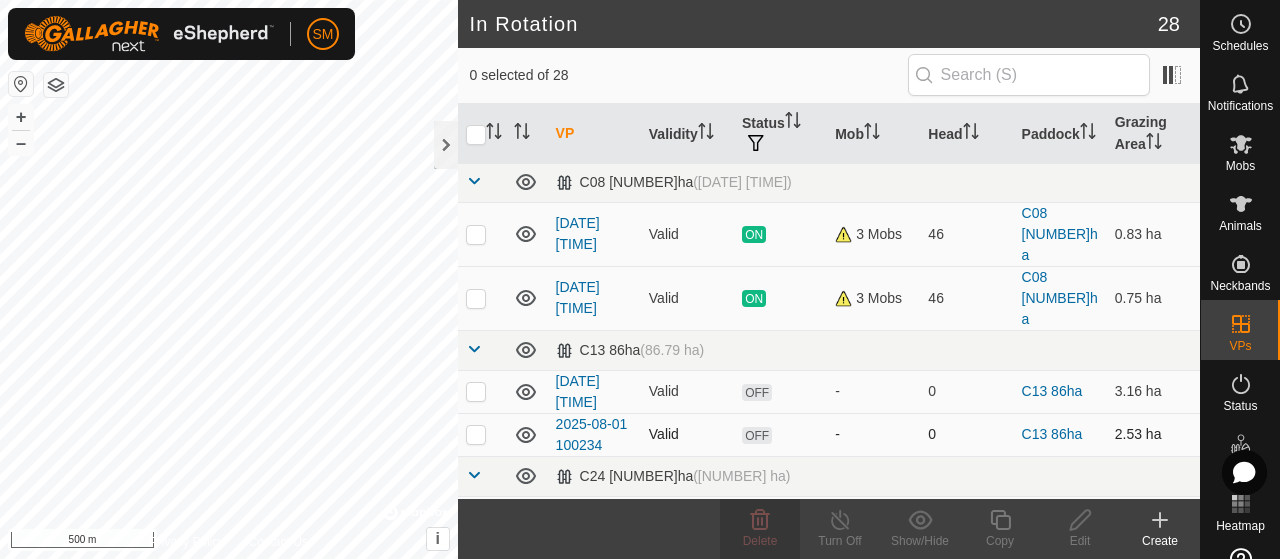 click at bounding box center (482, 434) 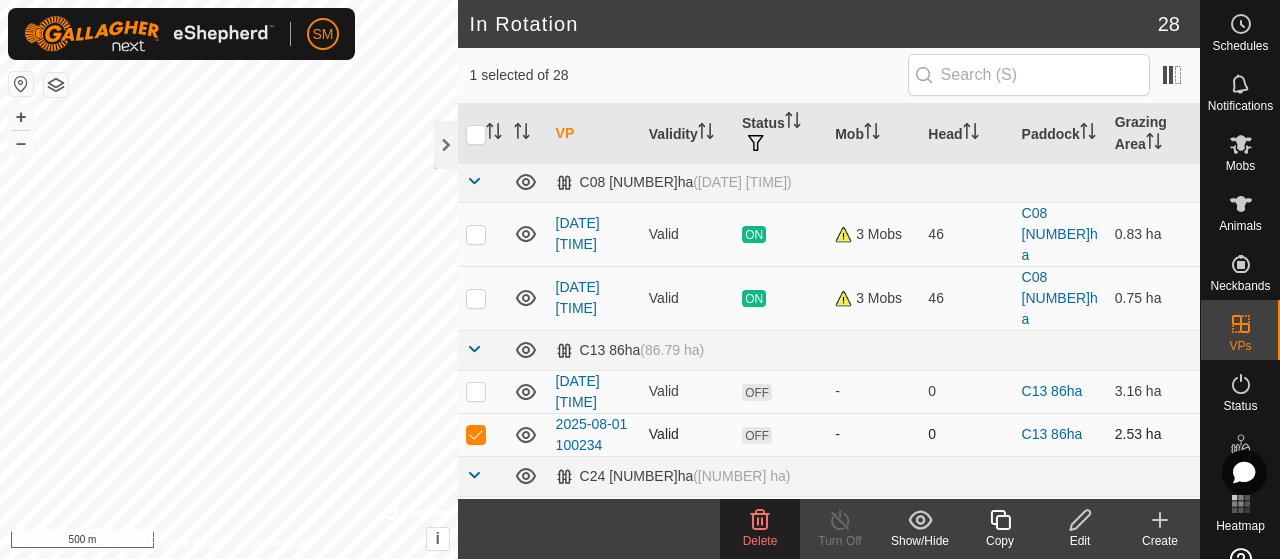 click on "In Rotation 28 1 selected of 28     VP   Validity   Status   Mob   Head   Paddock   Grazing Area   C08 41ha   (41.29 ha) 2025-08-04 132806  Valid  ON  3 Mobs   46   C08 41ha   0.83 ha  2025-08-04 114711  Valid  ON  3 Mobs   46   C08 41ha   0.75 ha   C13 86ha   (86.79 ha) 2025-08-01 100839  Valid  OFF  -   0   C13 86ha   3.16 ha  2025-08-01 100234  Valid  OFF  -   0   C13 86ha   2.53 ha   C24 204ha   (203.51 ha) 2025-07-30 121353  Valid  OFF  -   0   C24 204ha   1.23 ha   C3 200ha   (201.49 ha) 2025-08-01 101951  Valid  OFF  -   0   C3 200ha   1.96 ha  2025-08-01 101234  Valid  OFF  -   0   C3 200ha   1.55 ha   Feedlot 32 9ha   (9.23 ha) 2025-07-28 094212  Valid  OFF  -   0   Feedlot 32 9ha   8.84 ha   K11 83ha   (83.79 ha) 2025-08-04 110902  Valid  ON  2 Mobs   134   K11 83ha   16.32 ha  2025-08-01 102433  Valid  OFF  -   0   K11 83ha   21.67 ha  2025-07-31 082535  Valid  OFF  -   0   K11 83ha   11.01 ha  2025-07-30 092409  Valid  OFF  -   0   K11 83ha   14.93 ha  2025-07-29 082835  Valid  OFF  -   0   Valid" 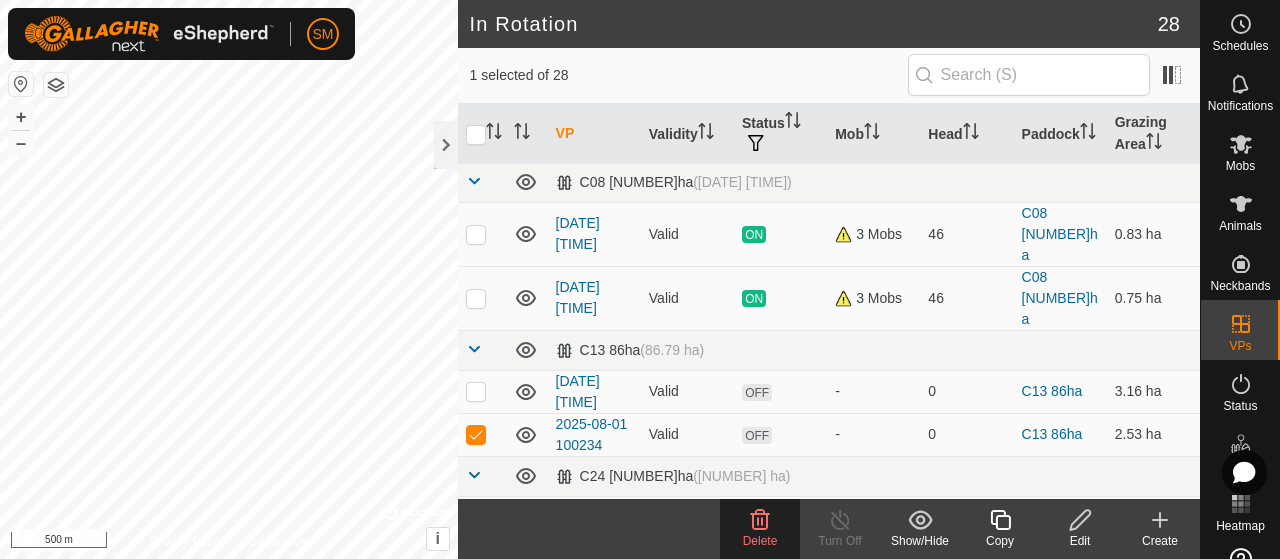 click 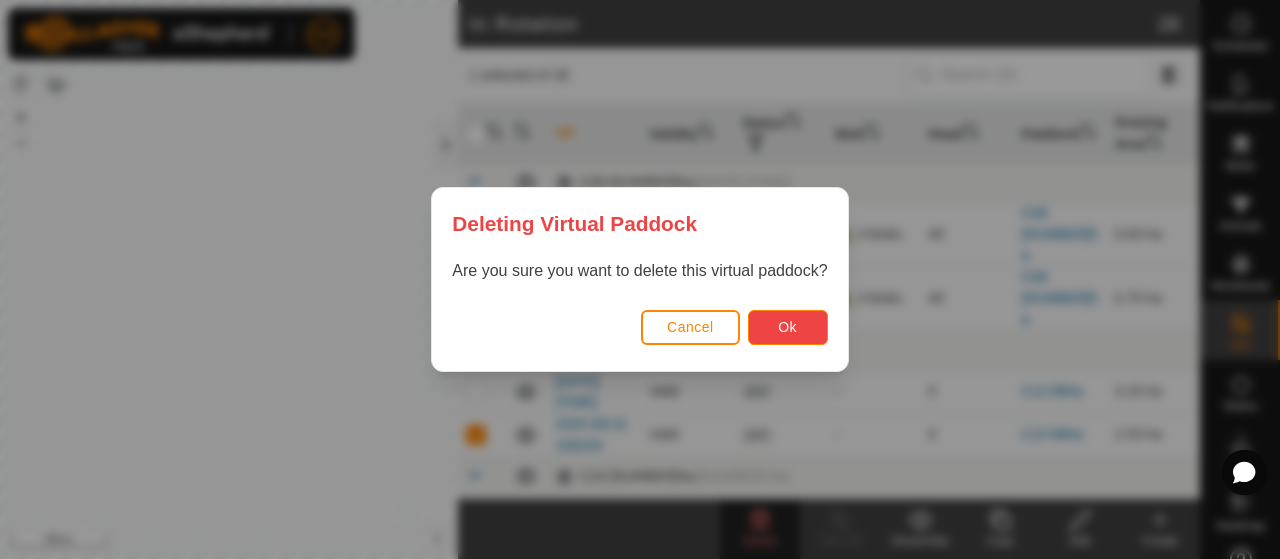 click on "Ok" at bounding box center [788, 327] 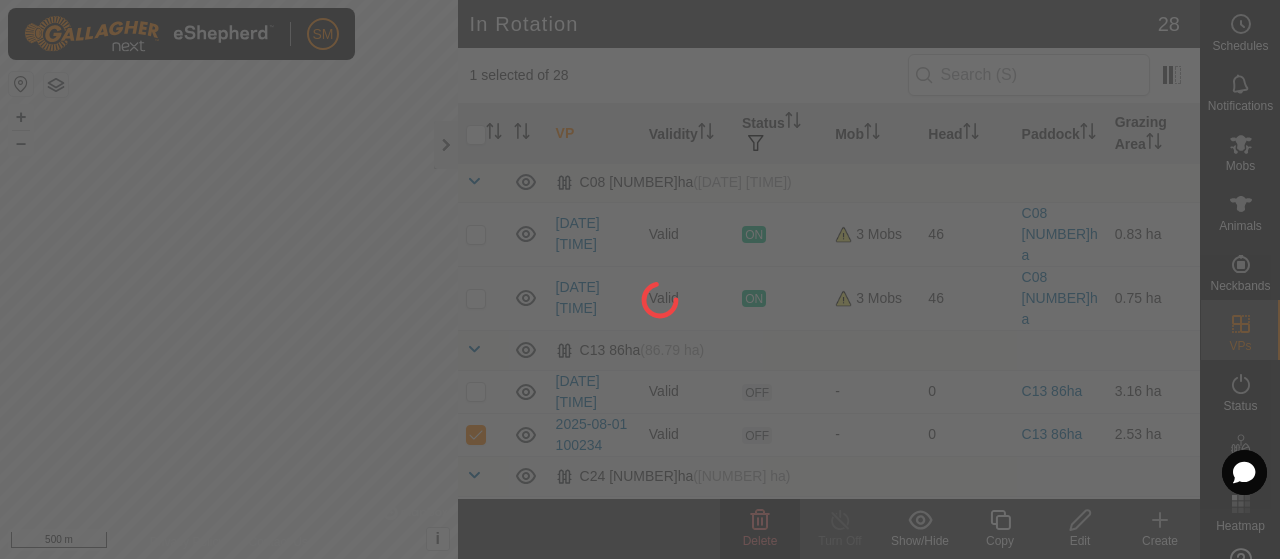 checkbox on "false" 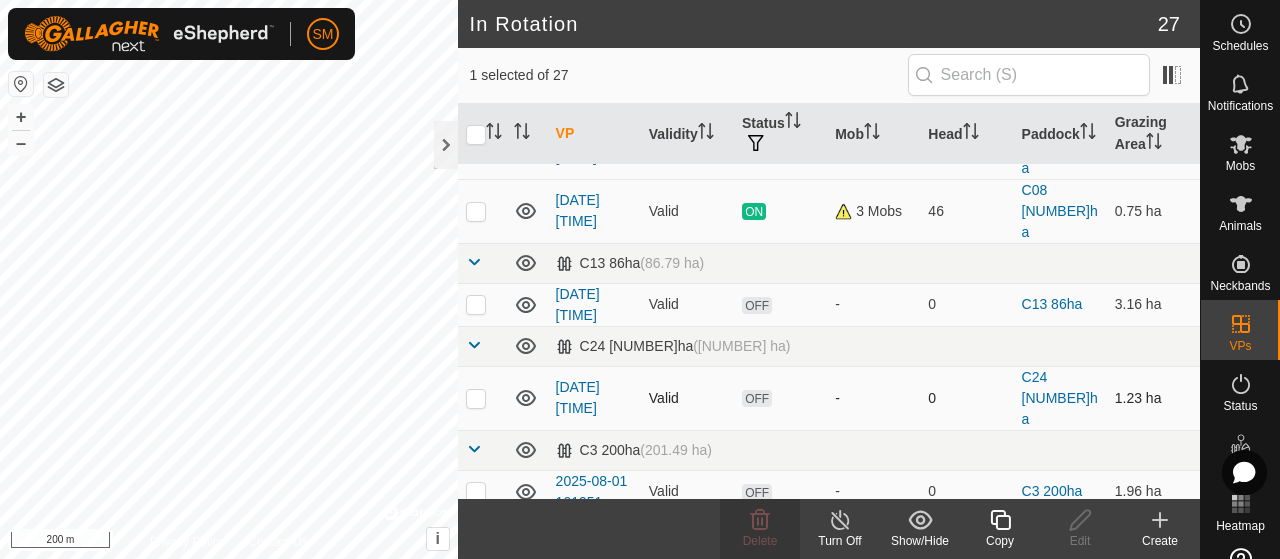 scroll, scrollTop: 86, scrollLeft: 0, axis: vertical 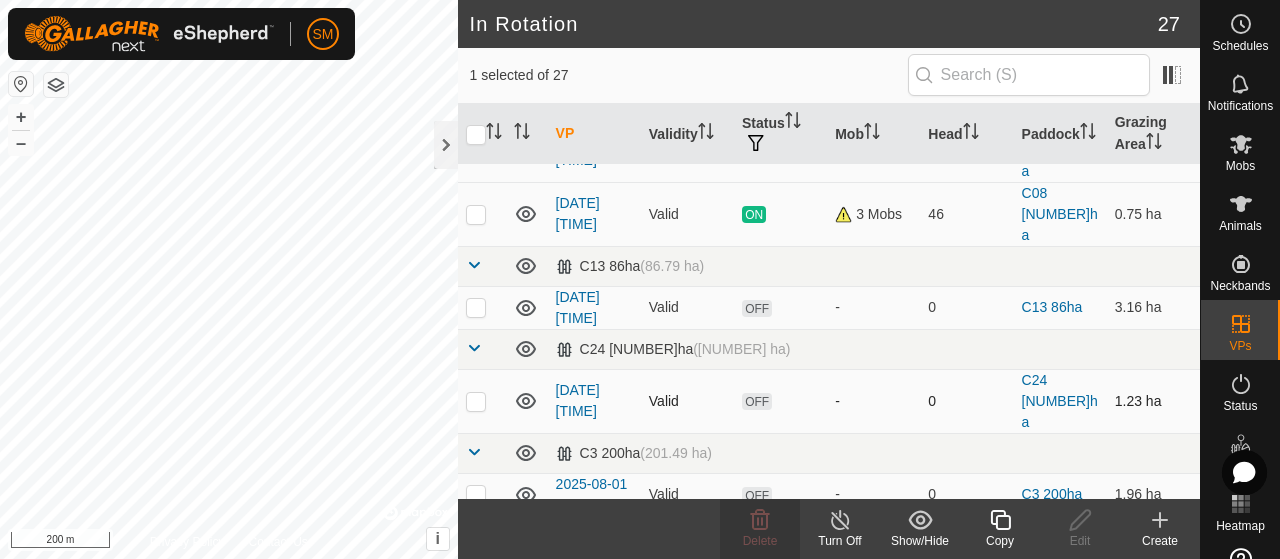 click at bounding box center [476, 401] 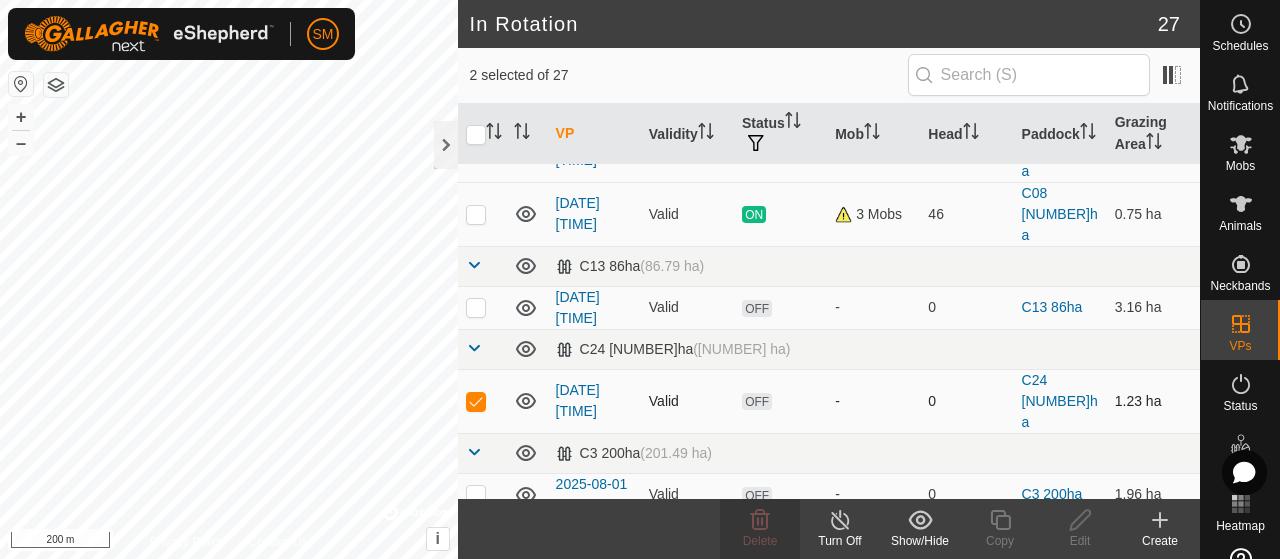 click at bounding box center (476, 401) 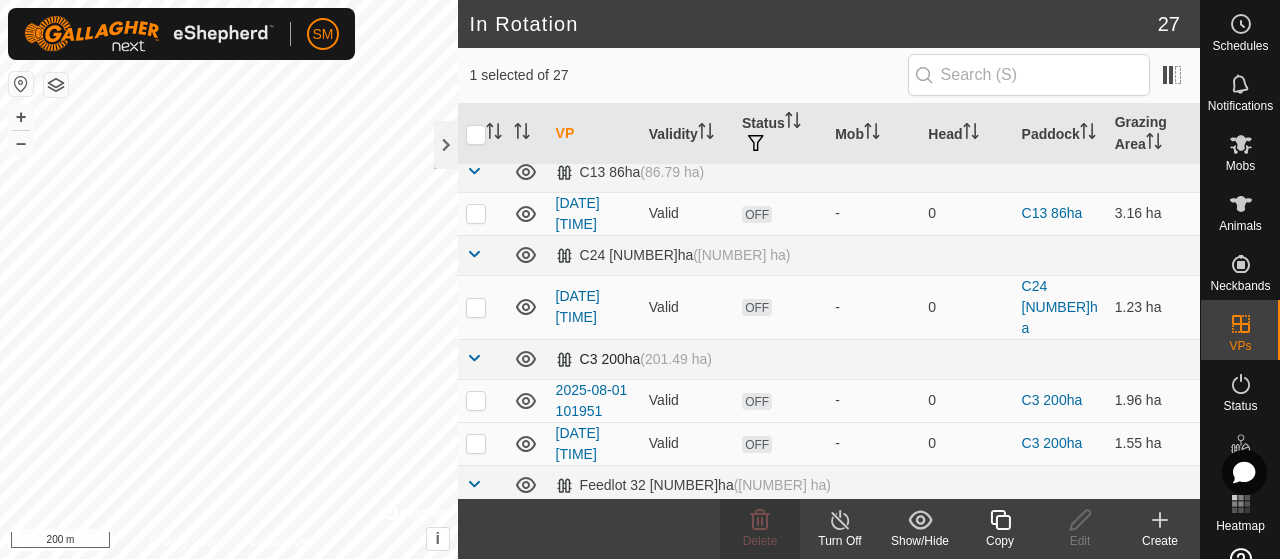 scroll, scrollTop: 211, scrollLeft: 0, axis: vertical 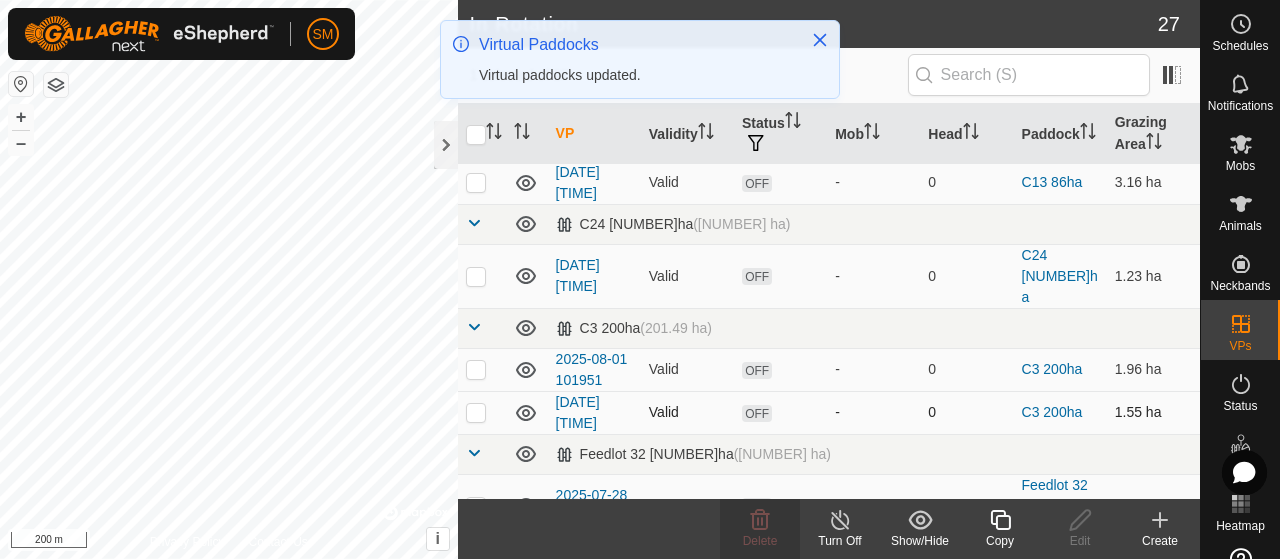 click at bounding box center (476, 412) 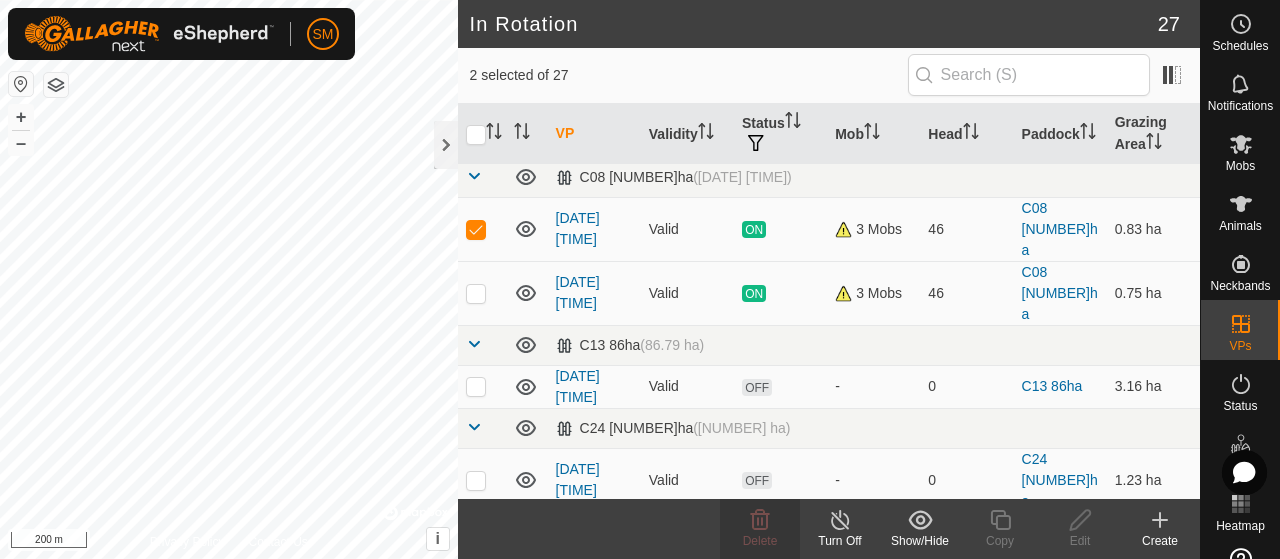 scroll, scrollTop: 0, scrollLeft: 0, axis: both 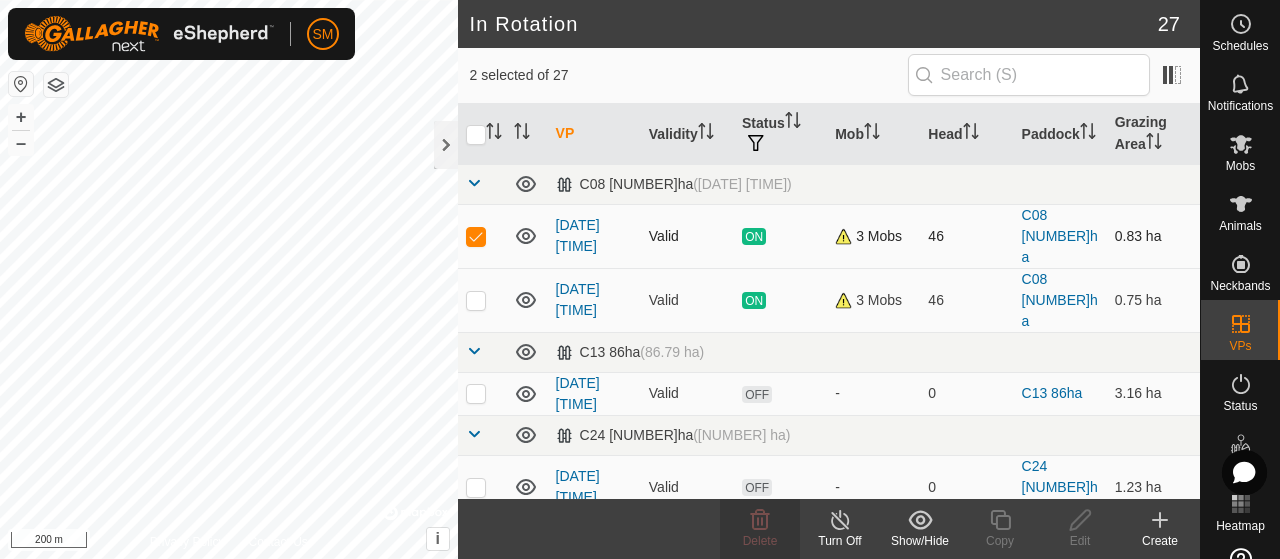 click at bounding box center [476, 236] 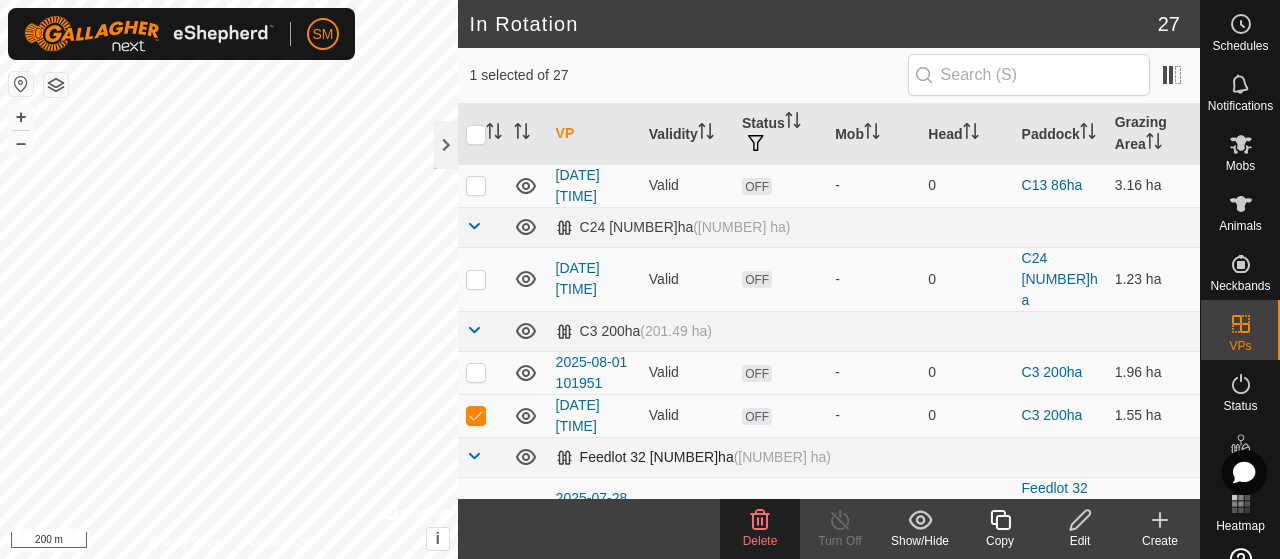 scroll, scrollTop: 208, scrollLeft: 0, axis: vertical 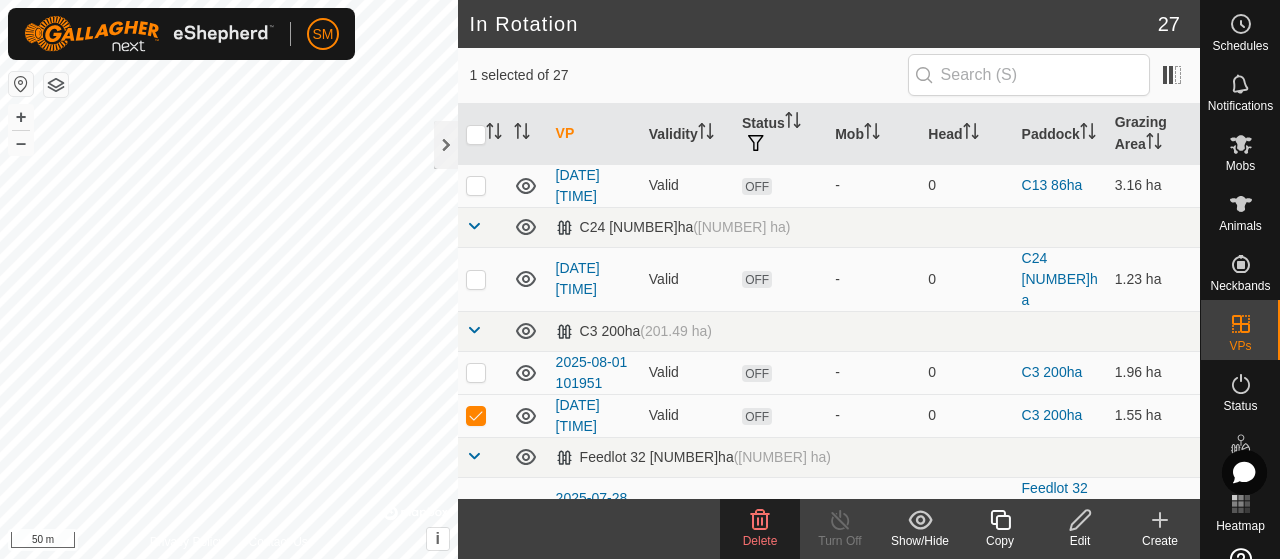 click 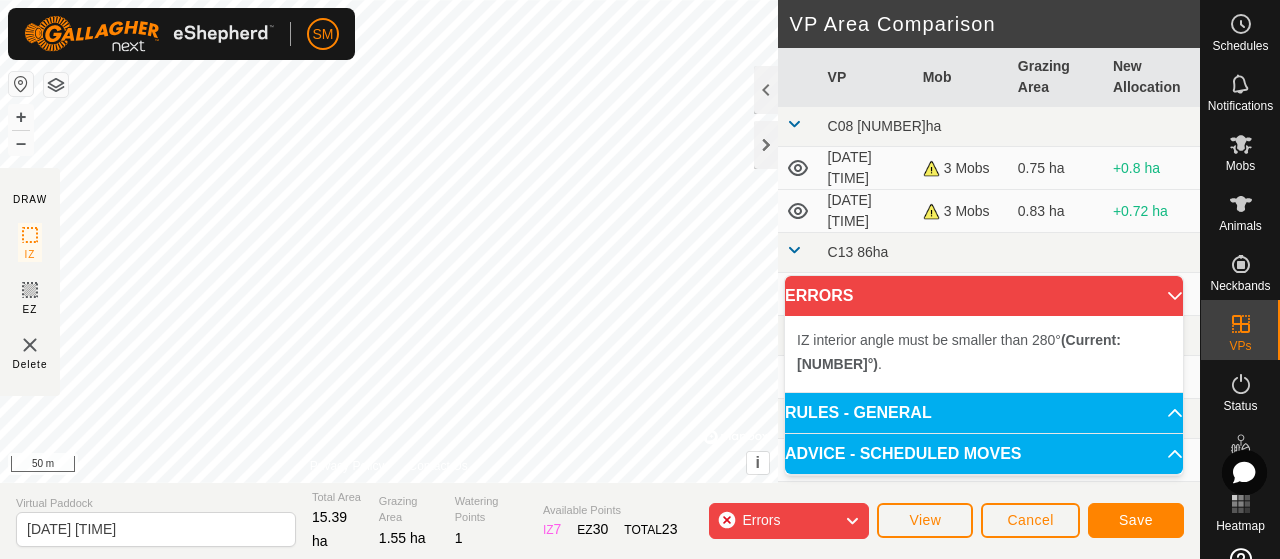 click on "IZ interior angle must be smaller than 280°  (Current: 321.8°) . + – ⇧ i ©  Mapbox , ©  OpenStreetMap ,  Improve this map 50 m" at bounding box center (389, 241) 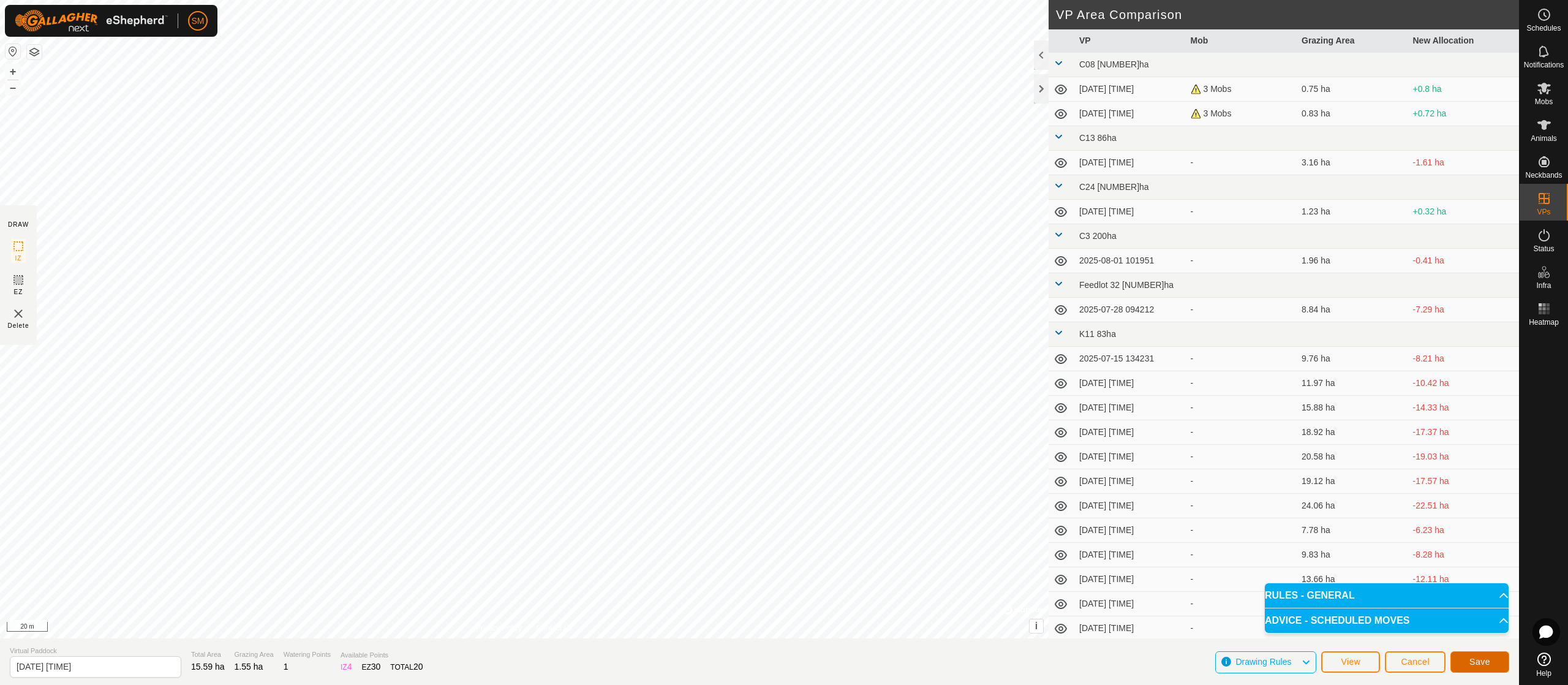 click on "Save" 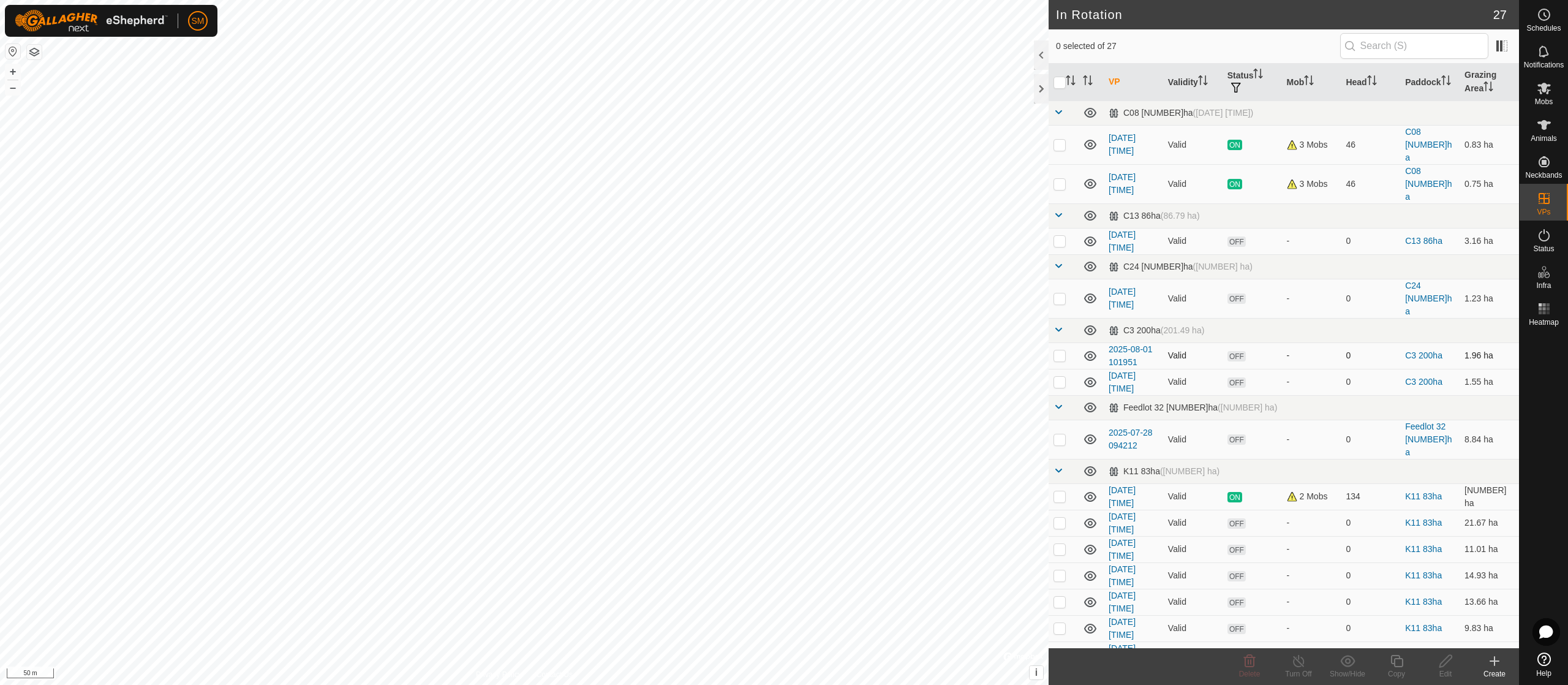 click at bounding box center (1063, 355) 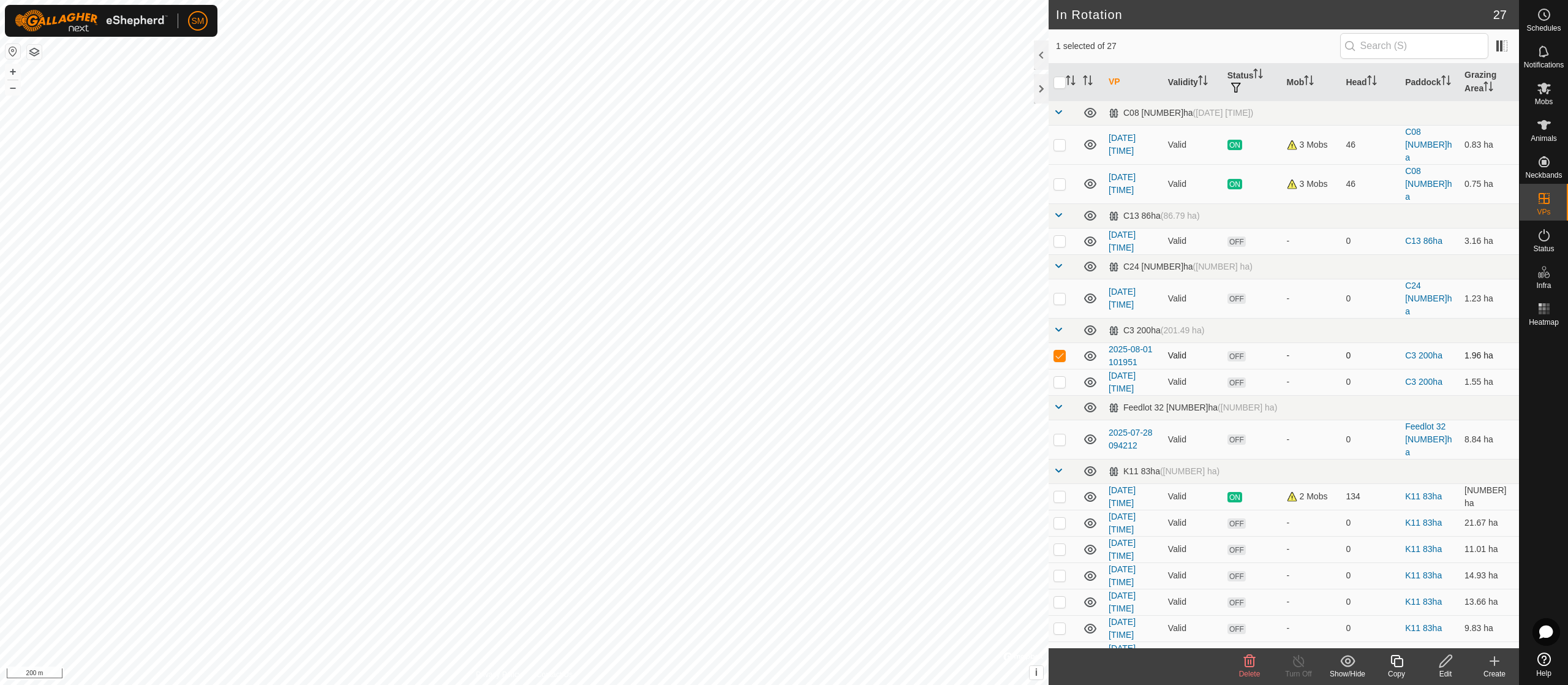 click at bounding box center (1060, 355) 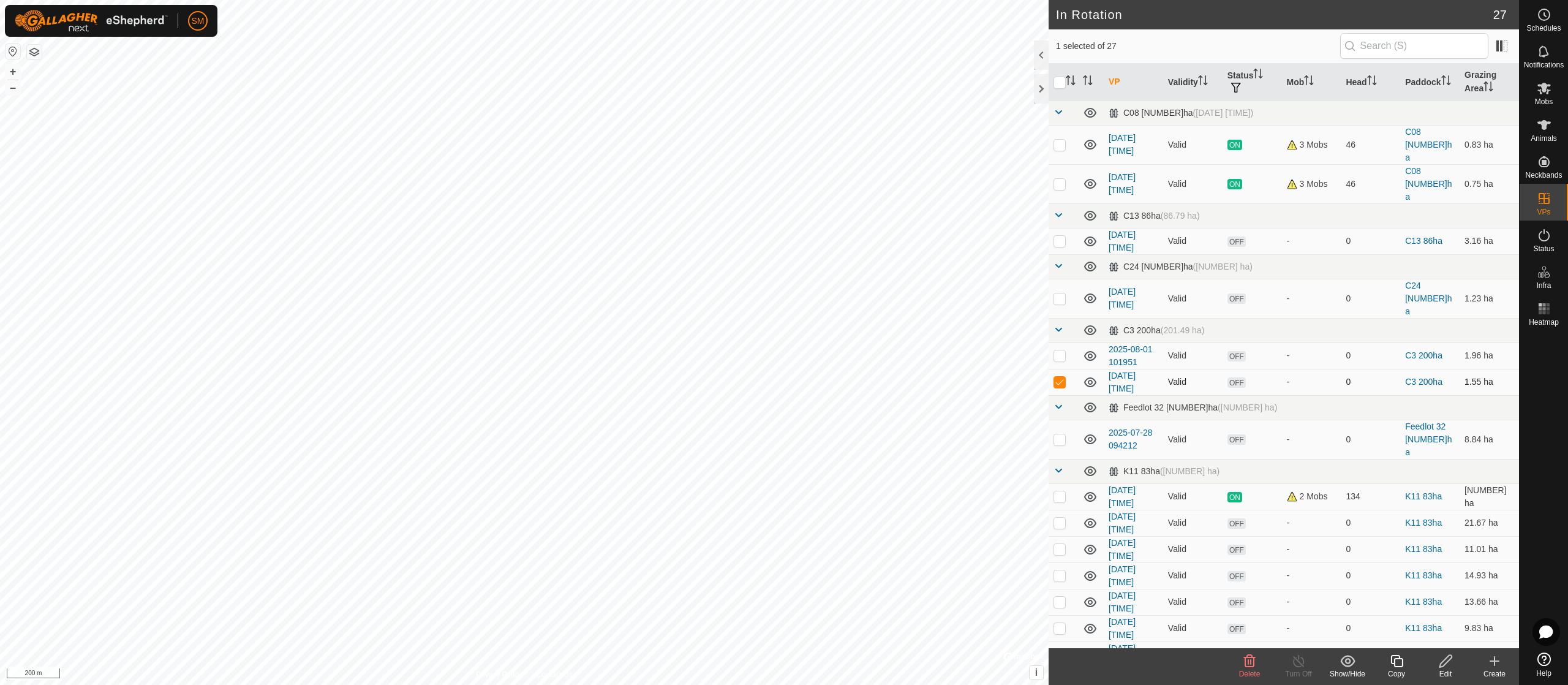 click at bounding box center (1063, 382) 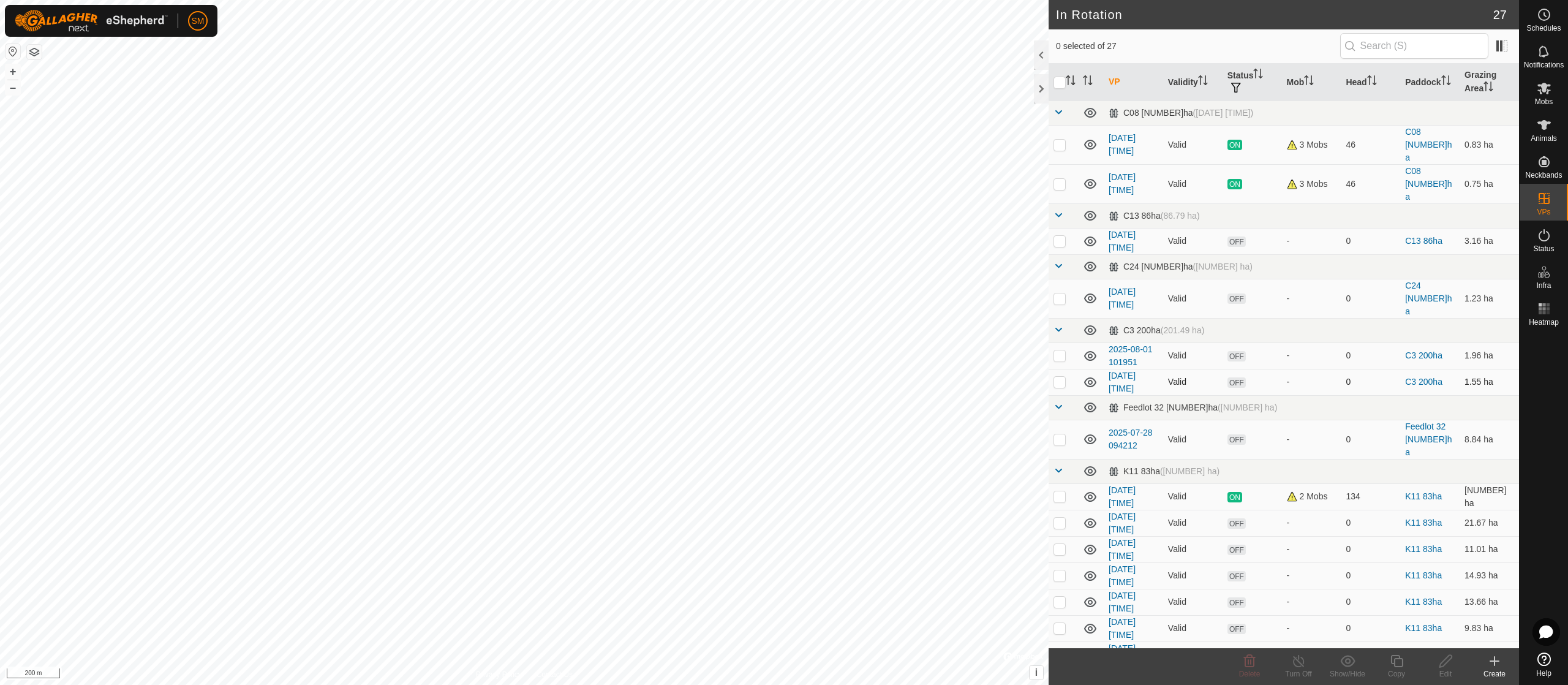 checkbox on "false" 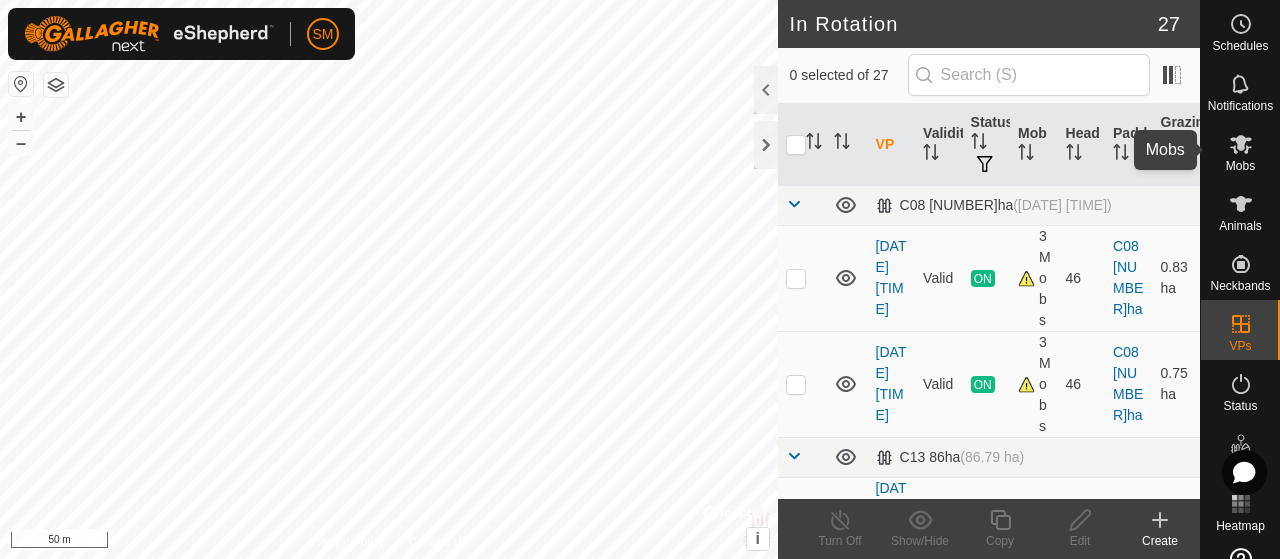 click on "Mobs" at bounding box center [1240, 166] 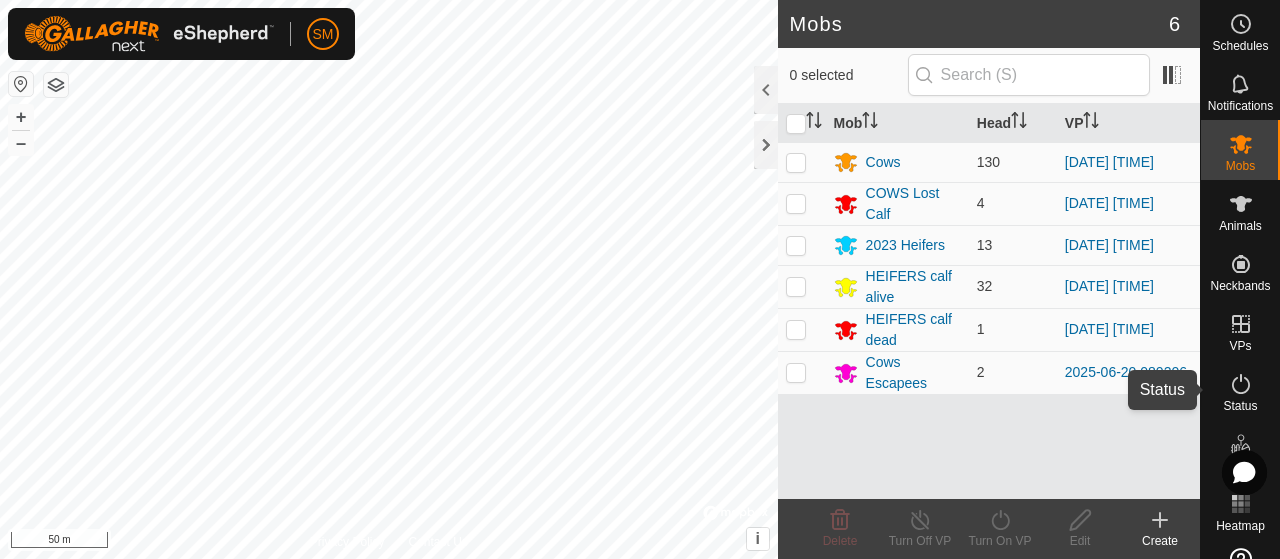 click on "Status" at bounding box center [1240, 390] 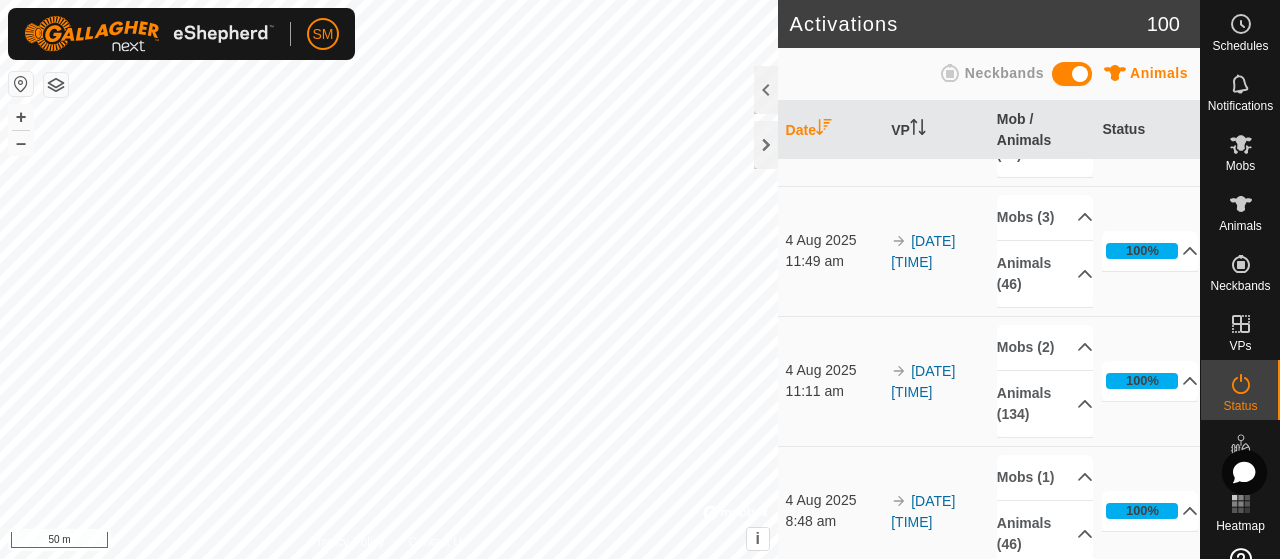 scroll, scrollTop: 0, scrollLeft: 0, axis: both 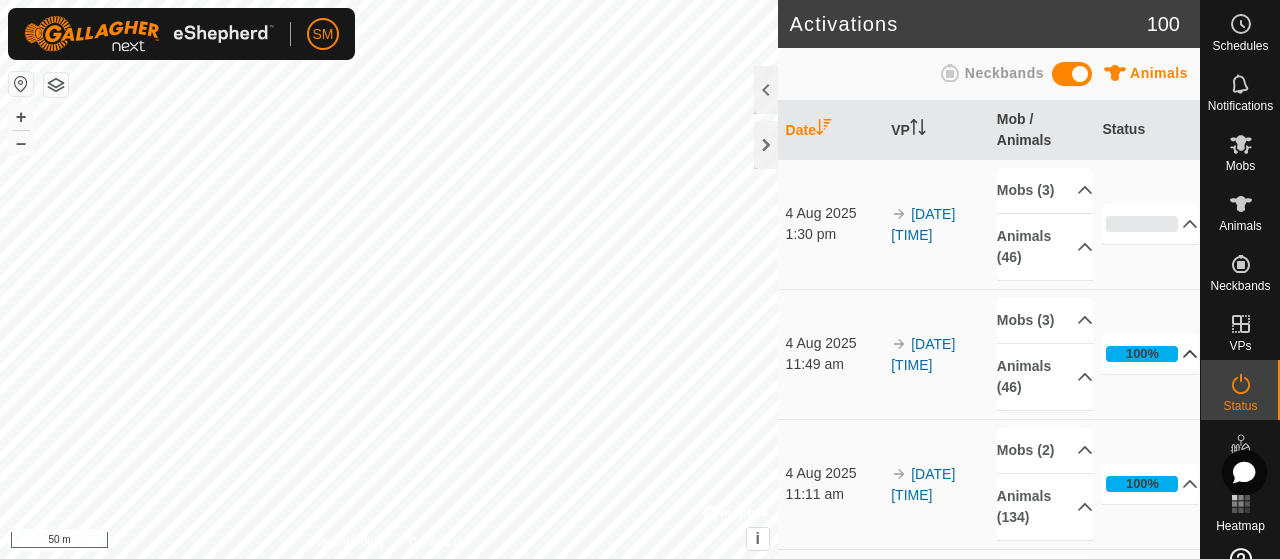 click 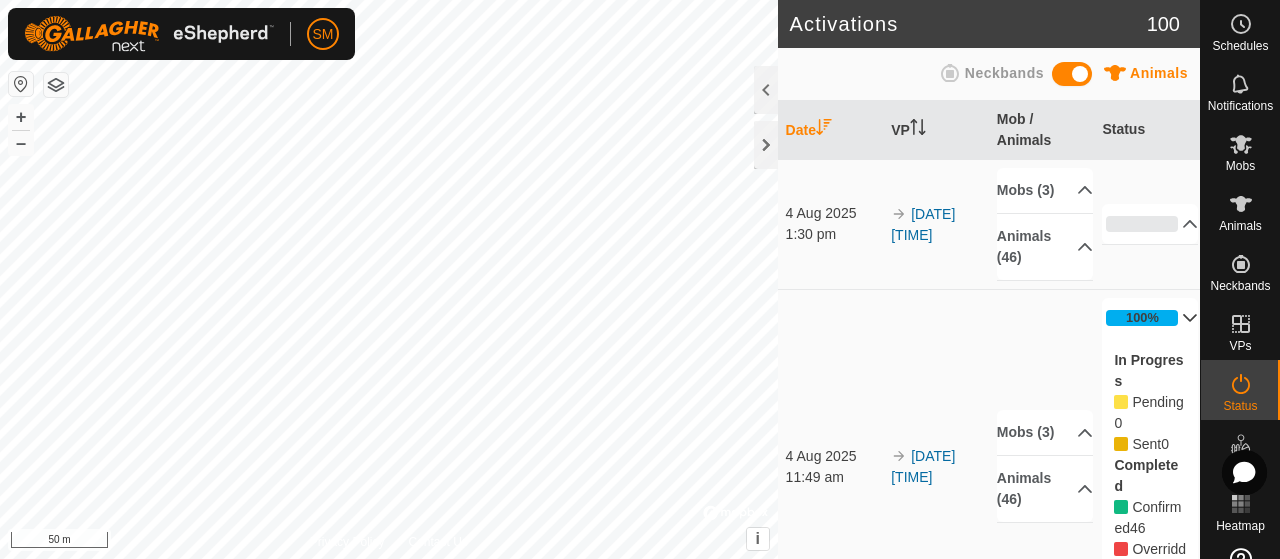 click on "100%" at bounding box center (1150, 318) 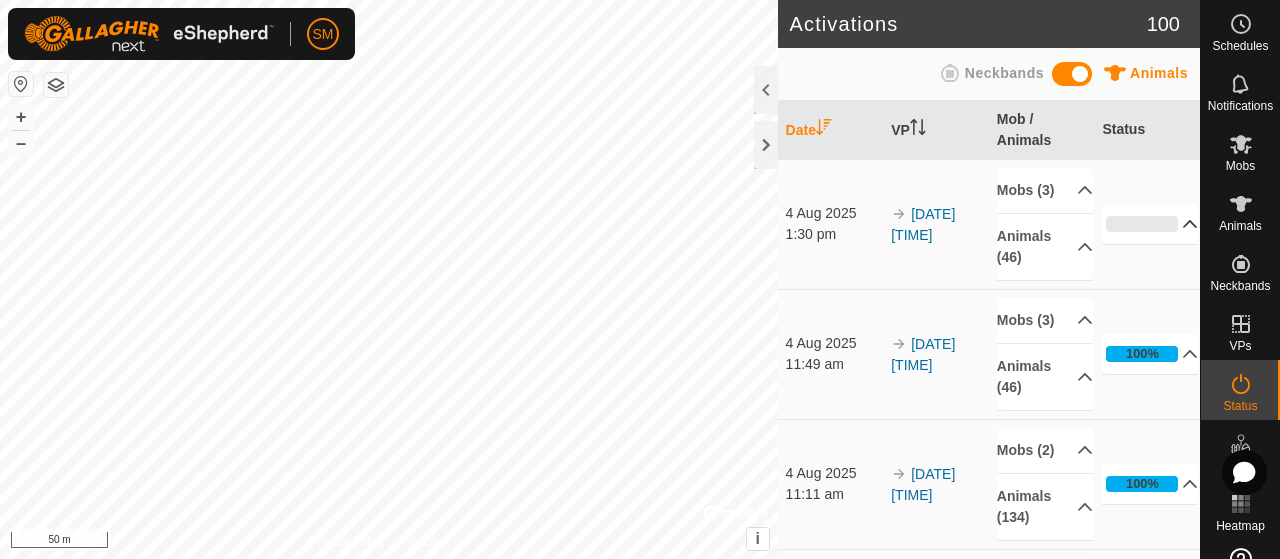 click on "0%" at bounding box center (1150, 224) 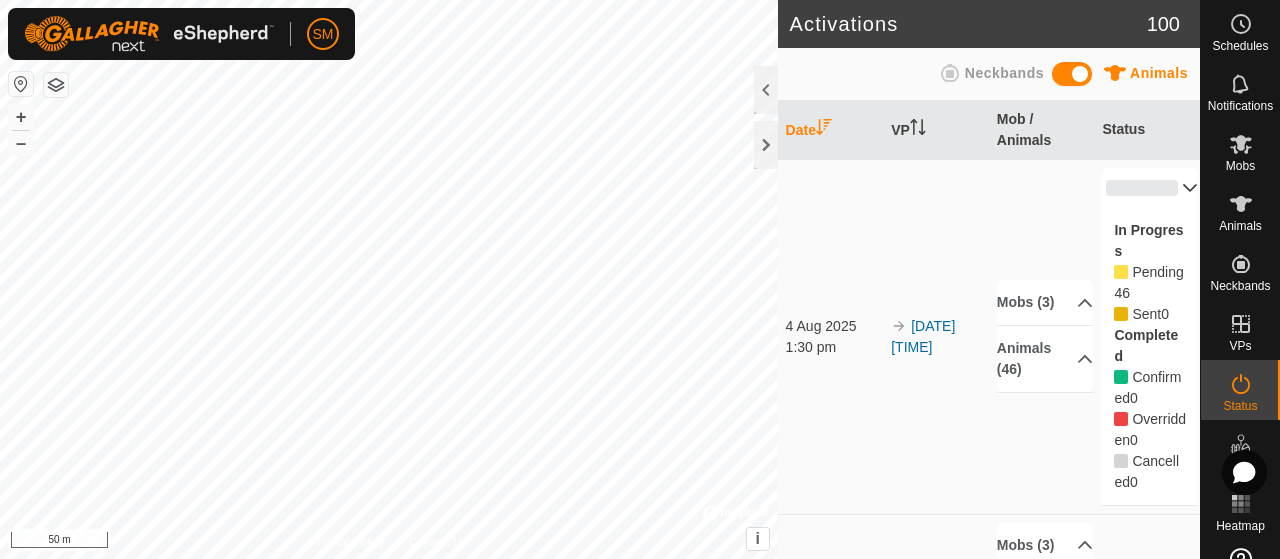 click on "0%" at bounding box center (1150, 188) 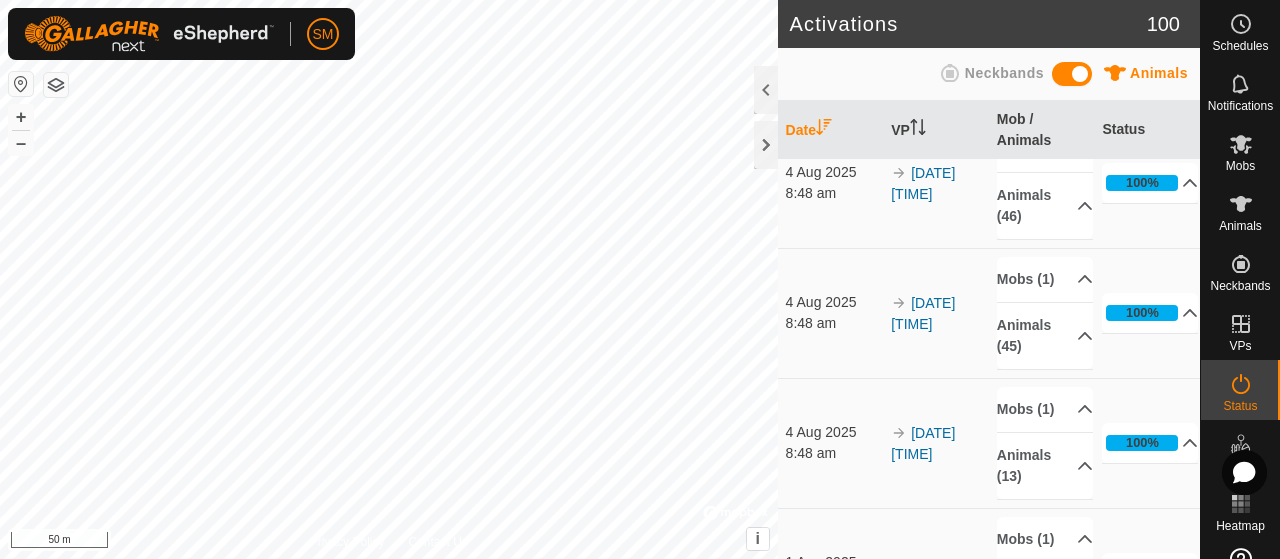 scroll, scrollTop: 434, scrollLeft: 0, axis: vertical 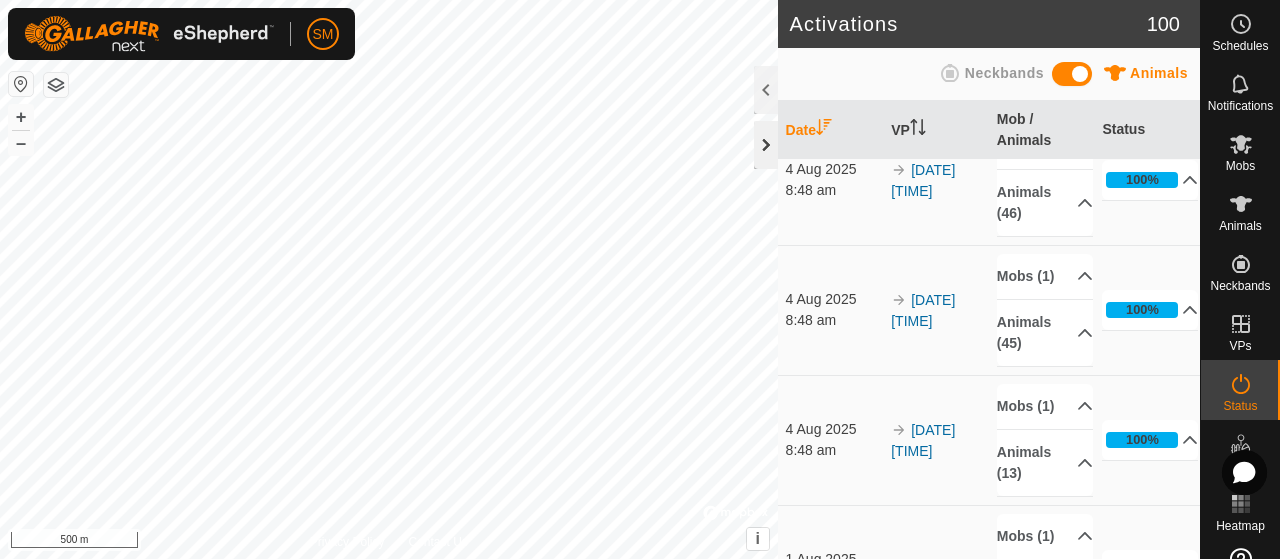 click 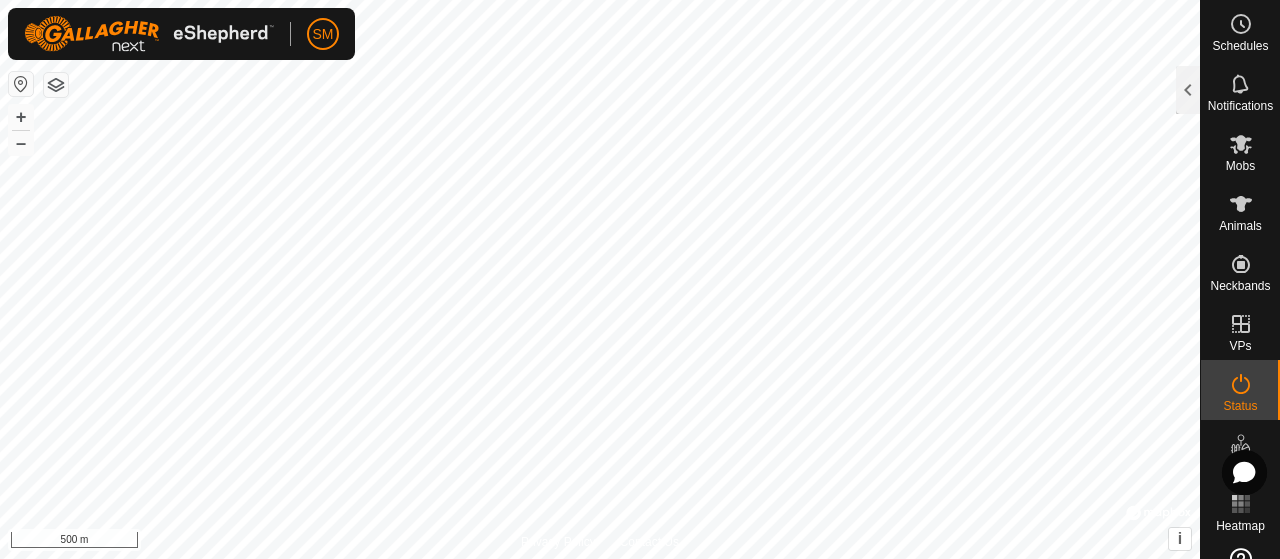 scroll, scrollTop: 1028, scrollLeft: 0, axis: vertical 